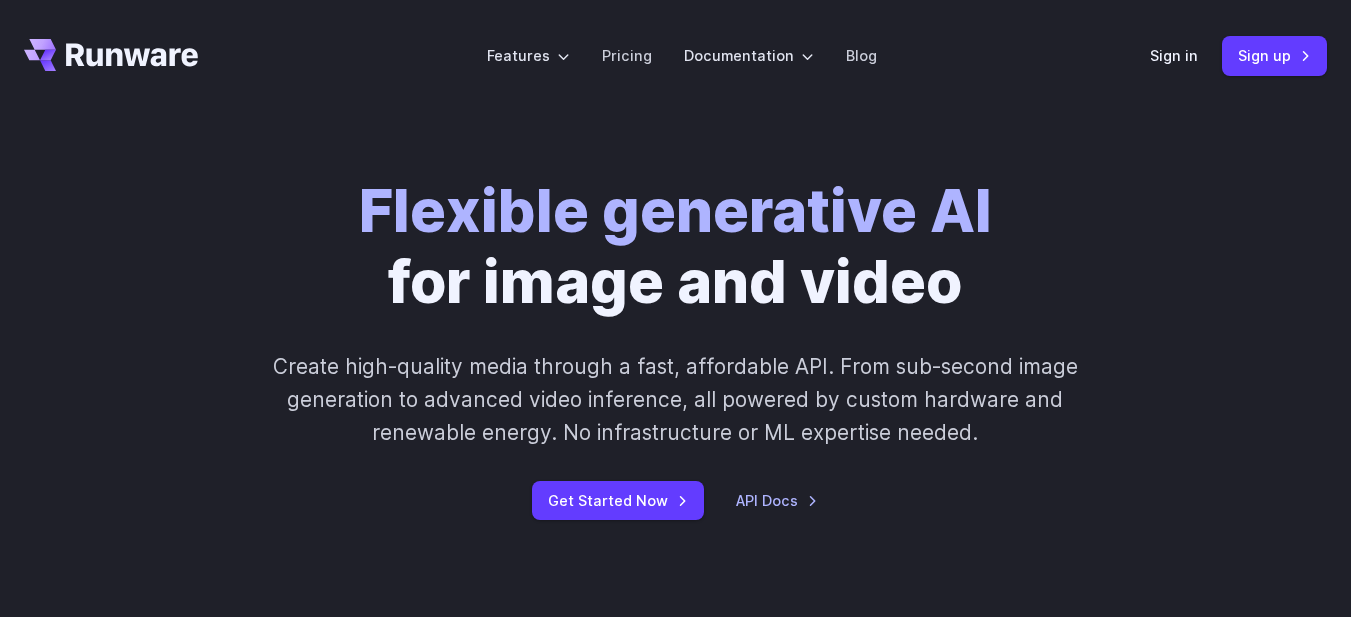 scroll, scrollTop: 0, scrollLeft: 0, axis: both 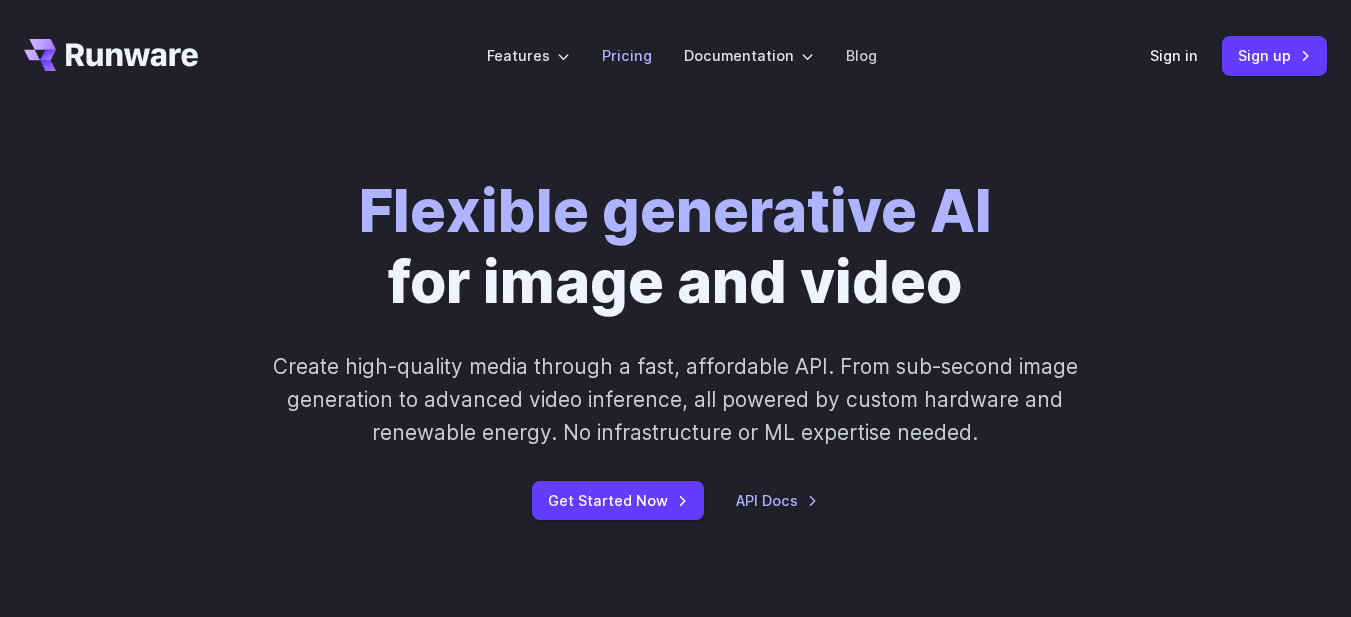 click on "Pricing" at bounding box center (627, 55) 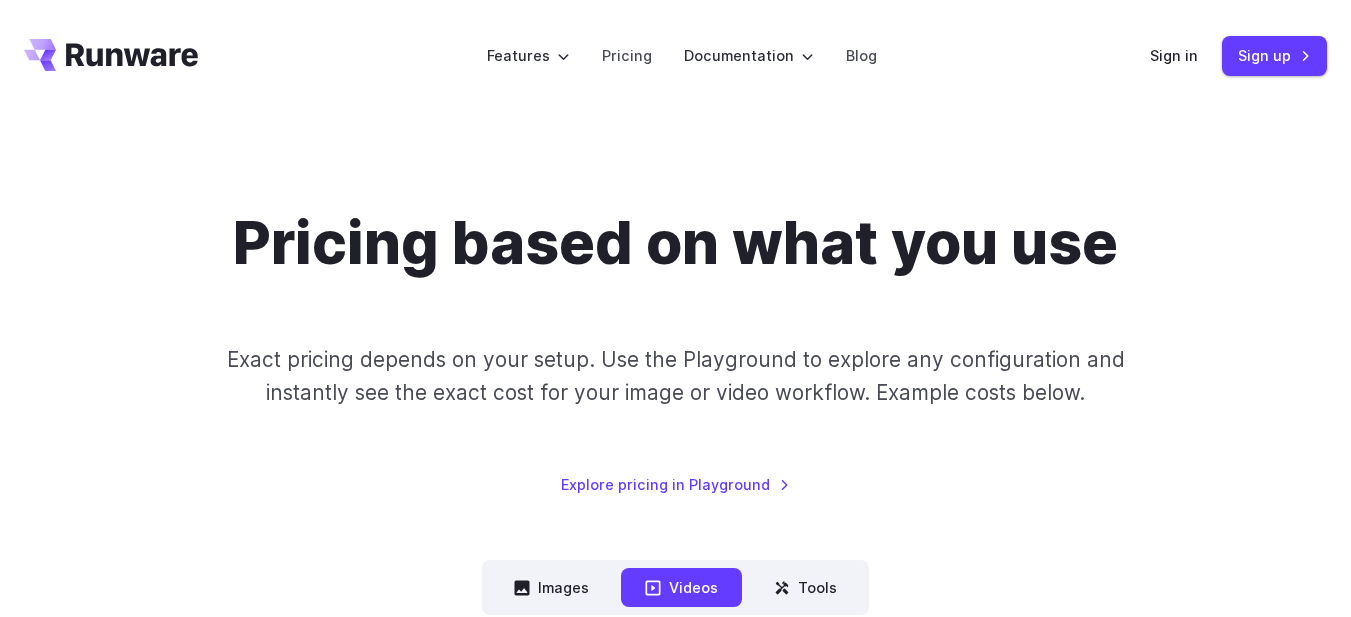 scroll, scrollTop: 0, scrollLeft: 0, axis: both 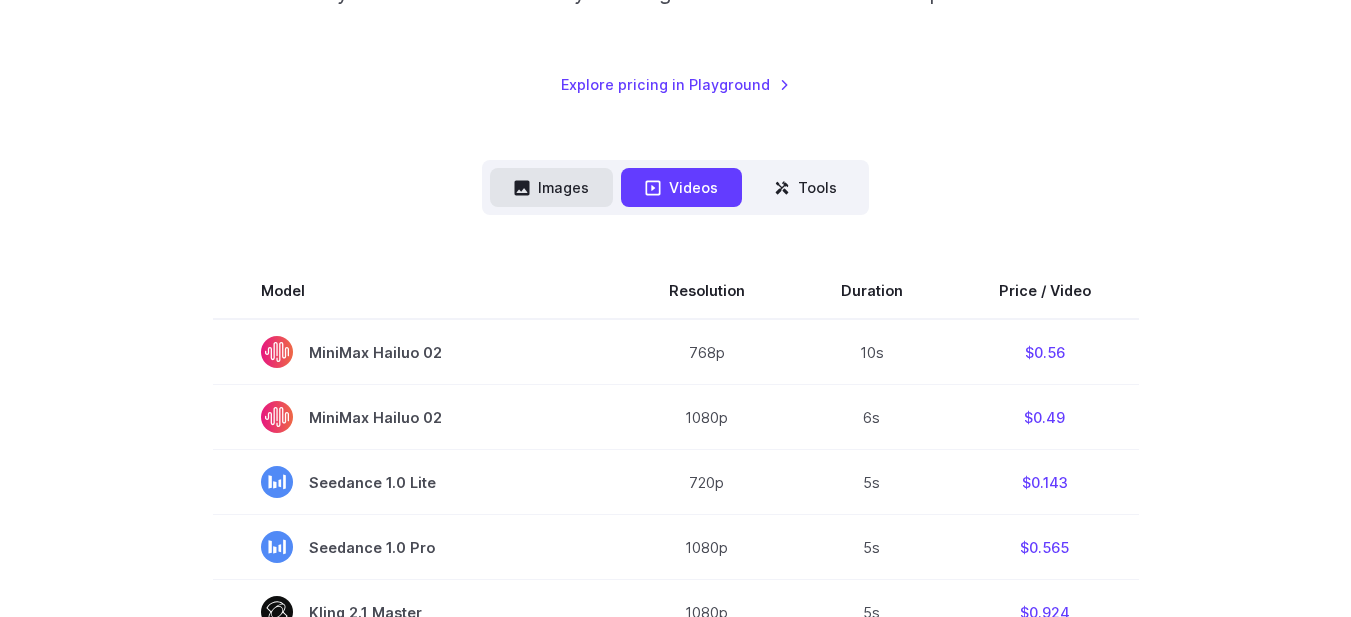 click on "Images" at bounding box center (551, 187) 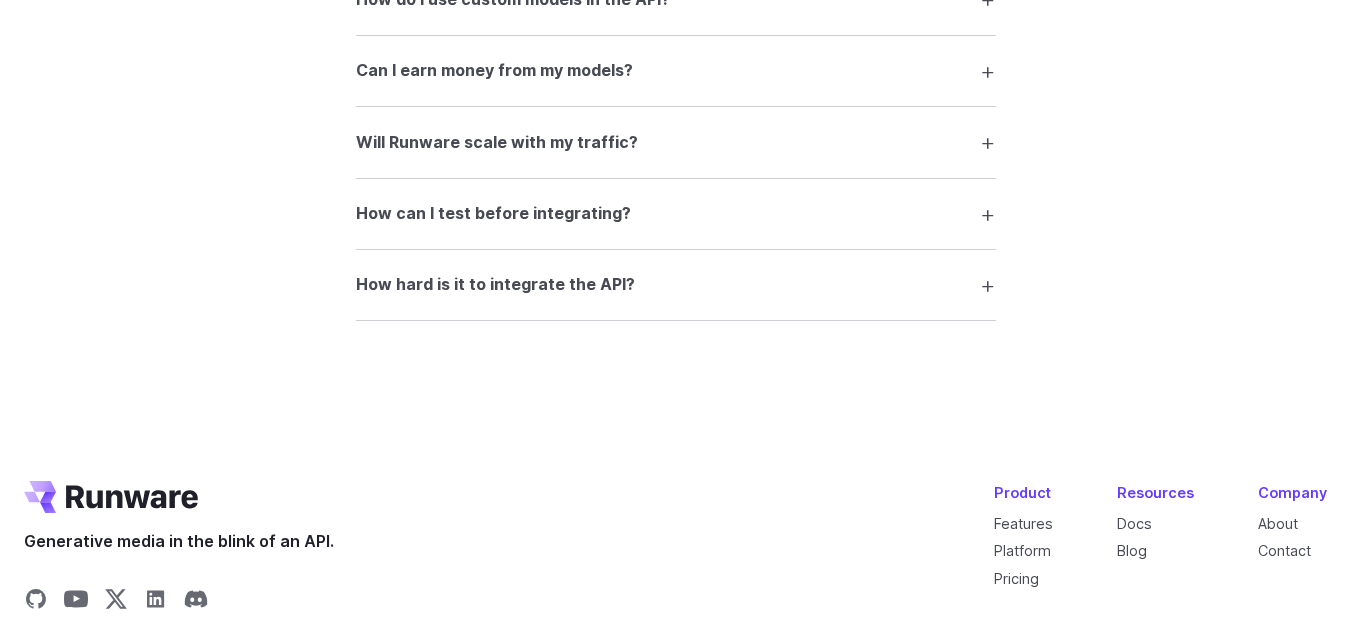 scroll, scrollTop: 3737, scrollLeft: 0, axis: vertical 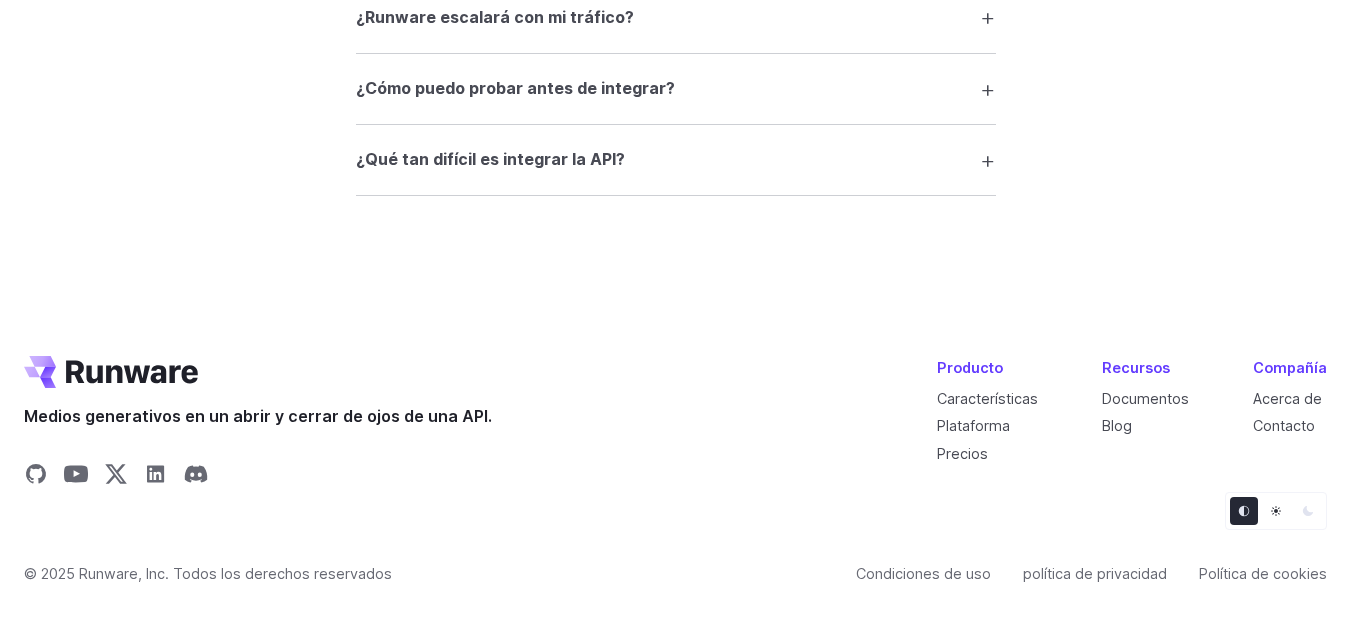 click on "FAQ           What is Runware and what can I do with it?         Runware is a high-performance AI inference platform for generating images and videos at scale. You can use our API to create media from text, images, or video inputs using hundreds of thousands of models — instantly and affordably.              How fast is Runware compared to other platforms?         Thanks to our Sonic Inference Engine® and custom hardware, we offer industry-leading speeds: LoRA cold starts in 0.1s, checkpoint loading in 0.5s, and image/video generation in under a second. We outperform traditional cloud GPUs by 20x or more.              Is there a free trial or credit to start with?         Yes — you can generate around 1000 images on us to test the platform with no commitment.              How is pricing calculated?         Pricing depends on the model, resolution, and duration of your media. Use the Playground to test different configurations and see exact costs in real time." at bounding box center (675, -618) 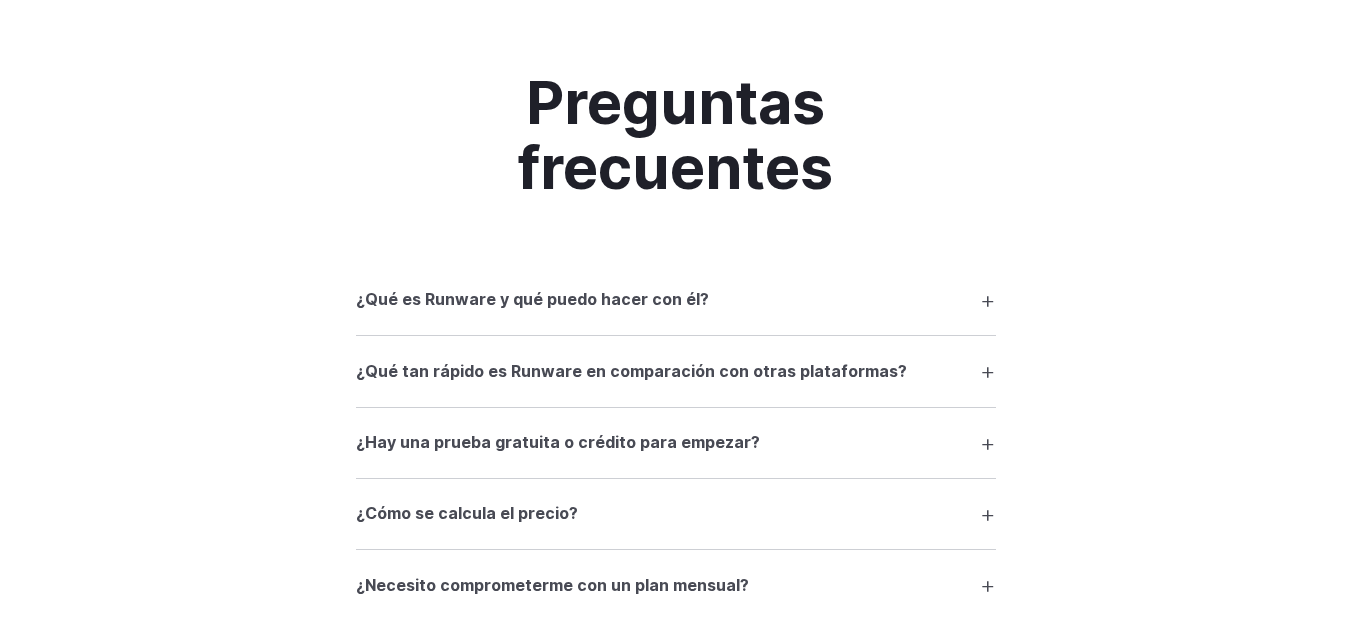 scroll, scrollTop: 2472, scrollLeft: 0, axis: vertical 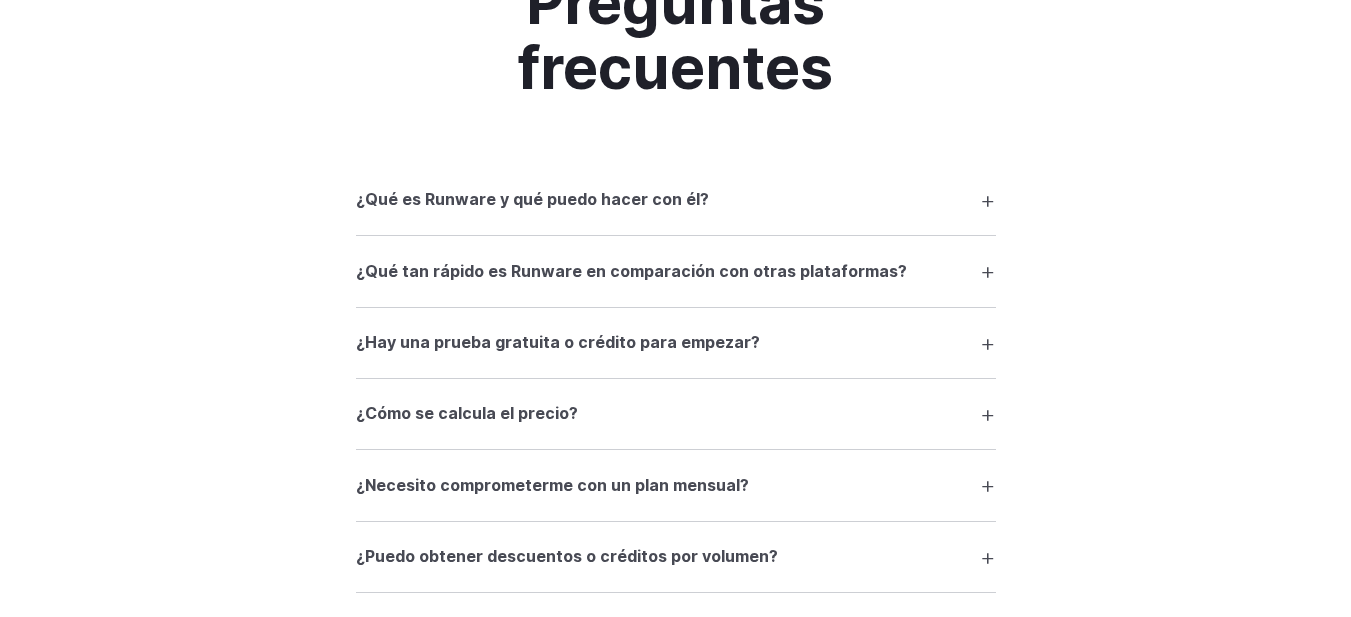 click on "¿Hay una prueba gratuita o crédito para empezar?" at bounding box center [558, 342] 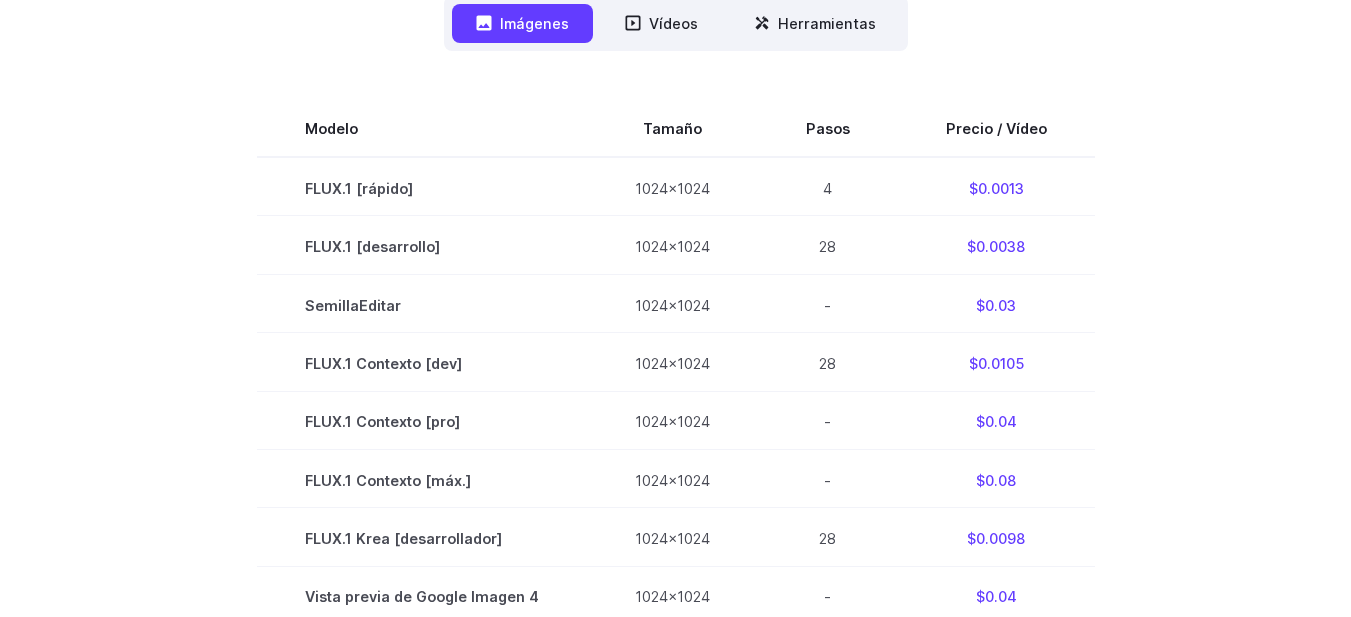 scroll, scrollTop: 400, scrollLeft: 0, axis: vertical 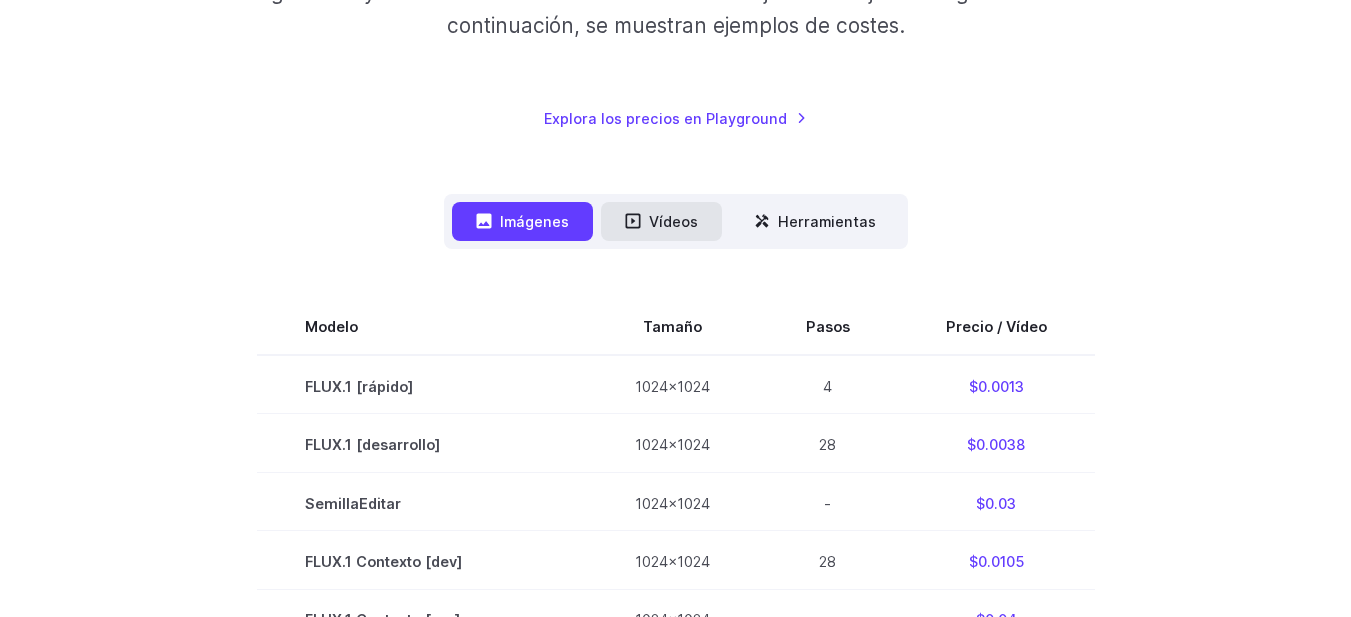 click 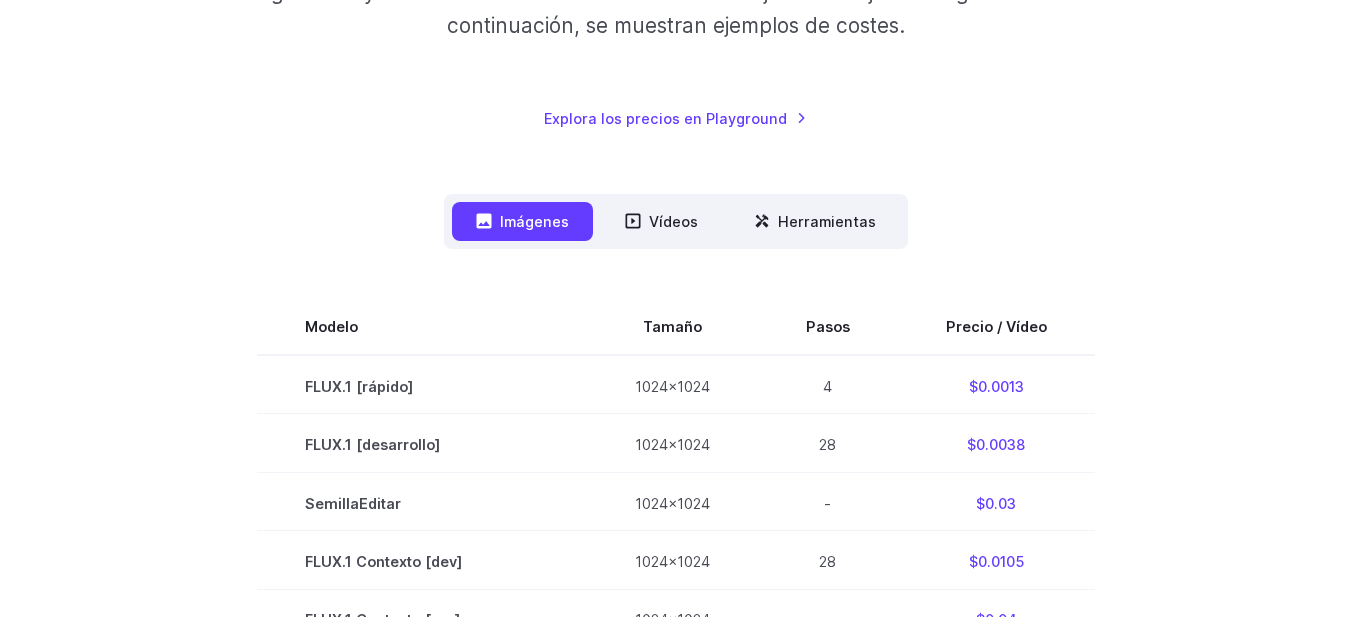 scroll, scrollTop: 367, scrollLeft: 0, axis: vertical 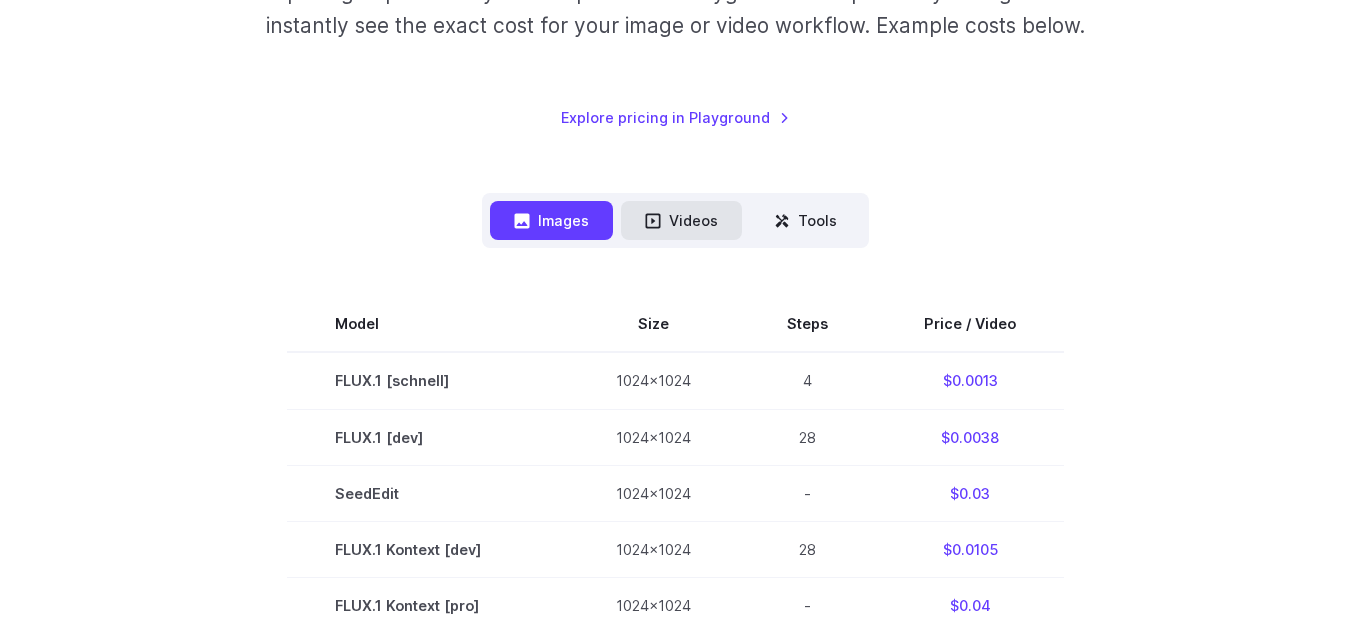 click on "Videos" at bounding box center (681, 220) 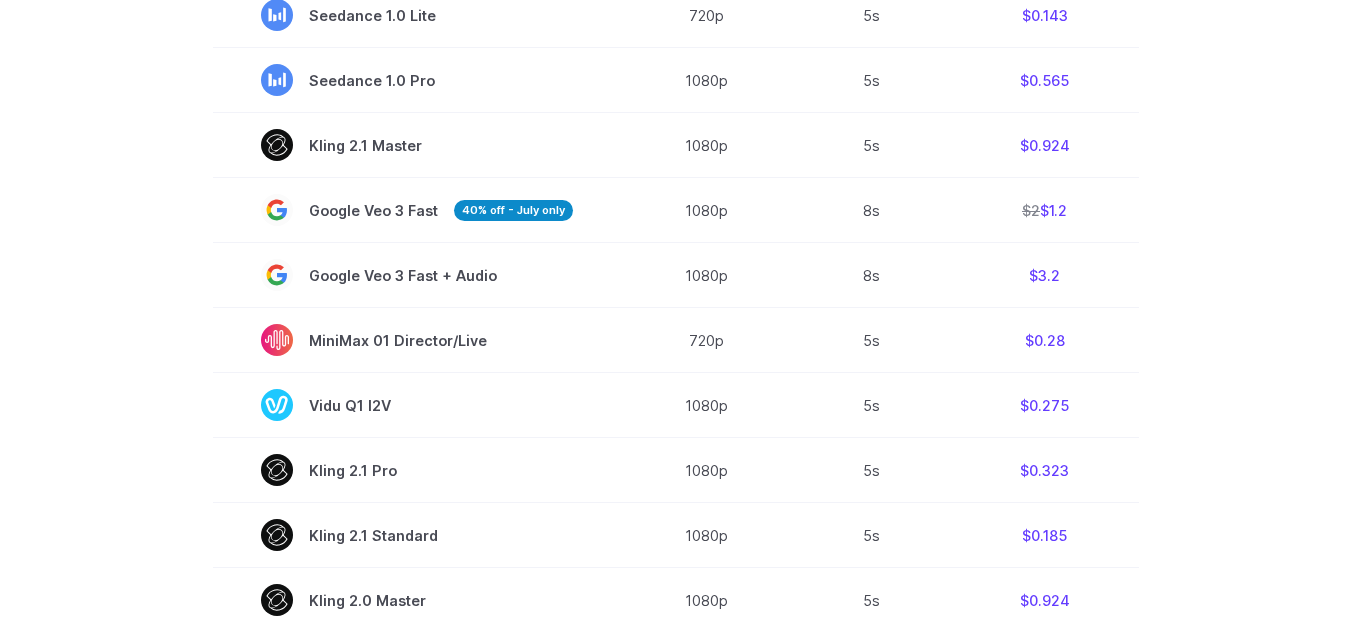 scroll, scrollTop: 367, scrollLeft: 0, axis: vertical 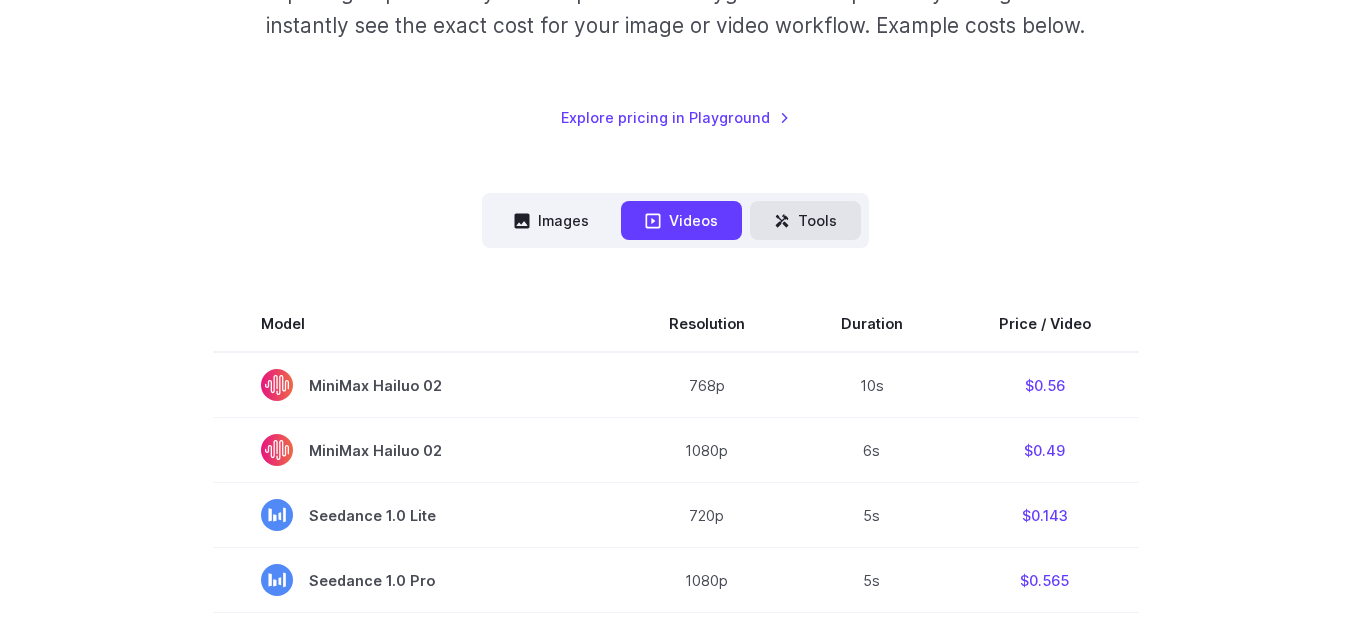 click 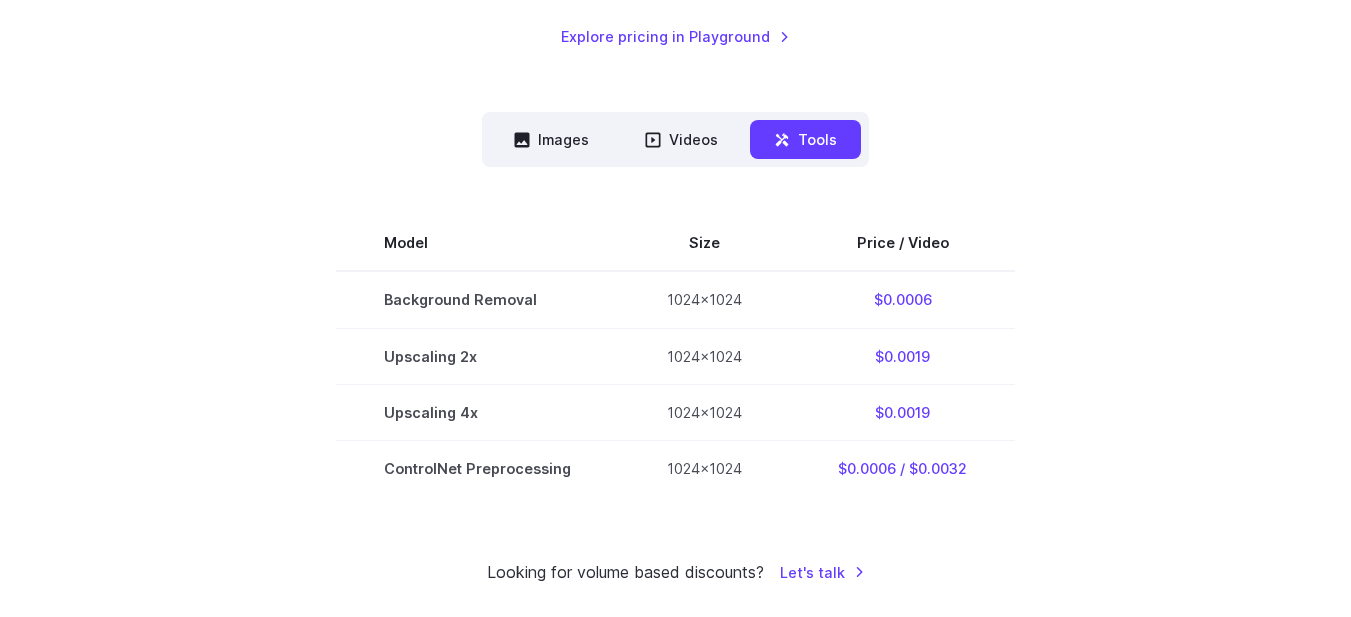 scroll, scrollTop: 567, scrollLeft: 0, axis: vertical 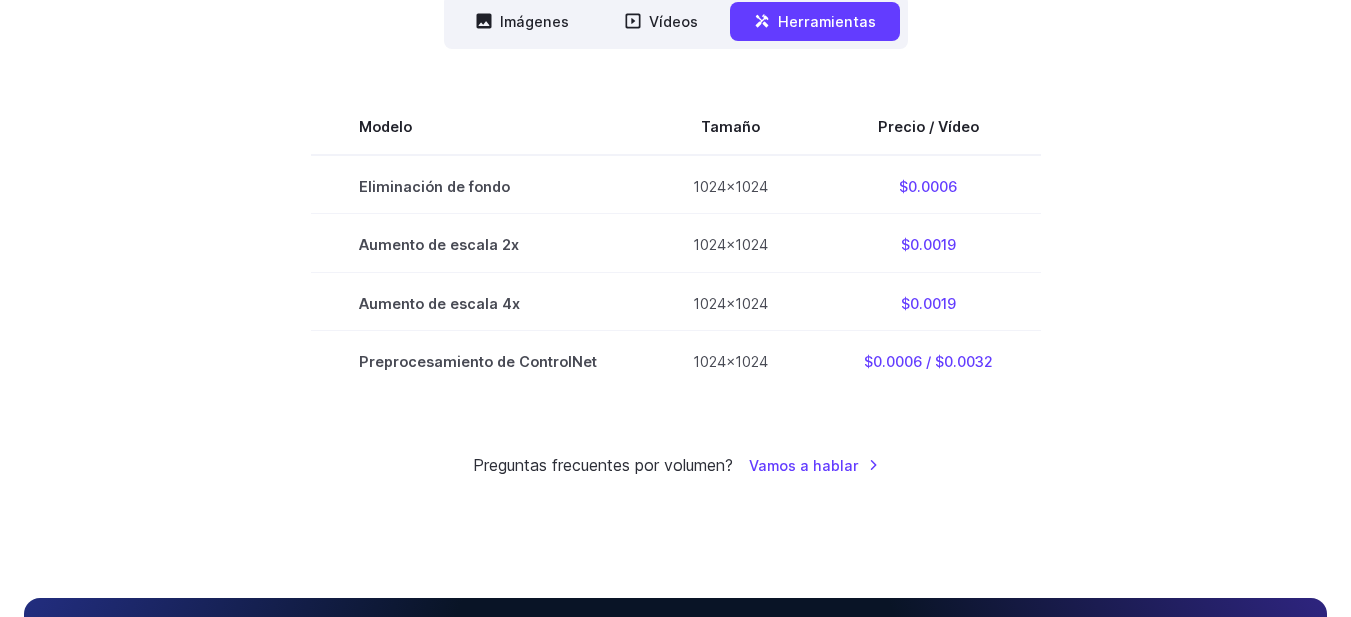 click on "Modelo   Tamaño   Precio / Vídeo         Eliminación de fondo   1024x1024   $0.0006       Aumento de escala 2x   1024x1024   $0.0019       Aumento de escala 4x   1024x1024   $0.0019       Preprocesamiento de ControlNet   1024x1024   $0.0006 / $0.0032" at bounding box center (675, 243) 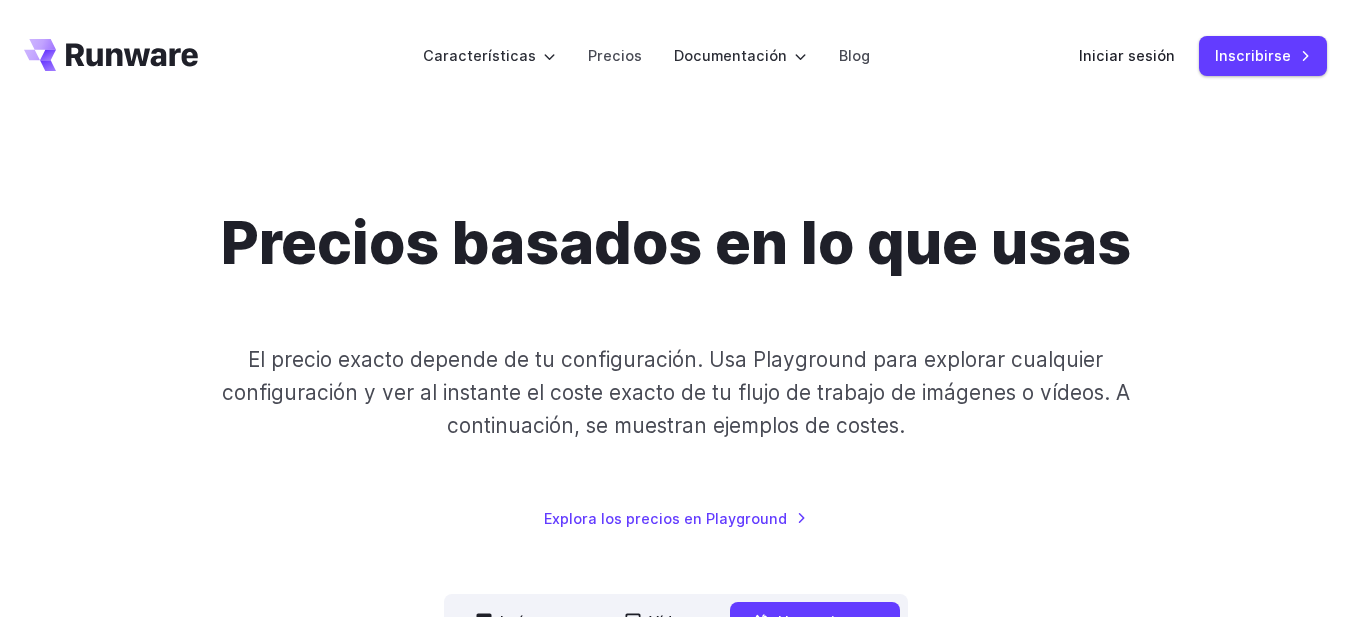 scroll, scrollTop: 400, scrollLeft: 0, axis: vertical 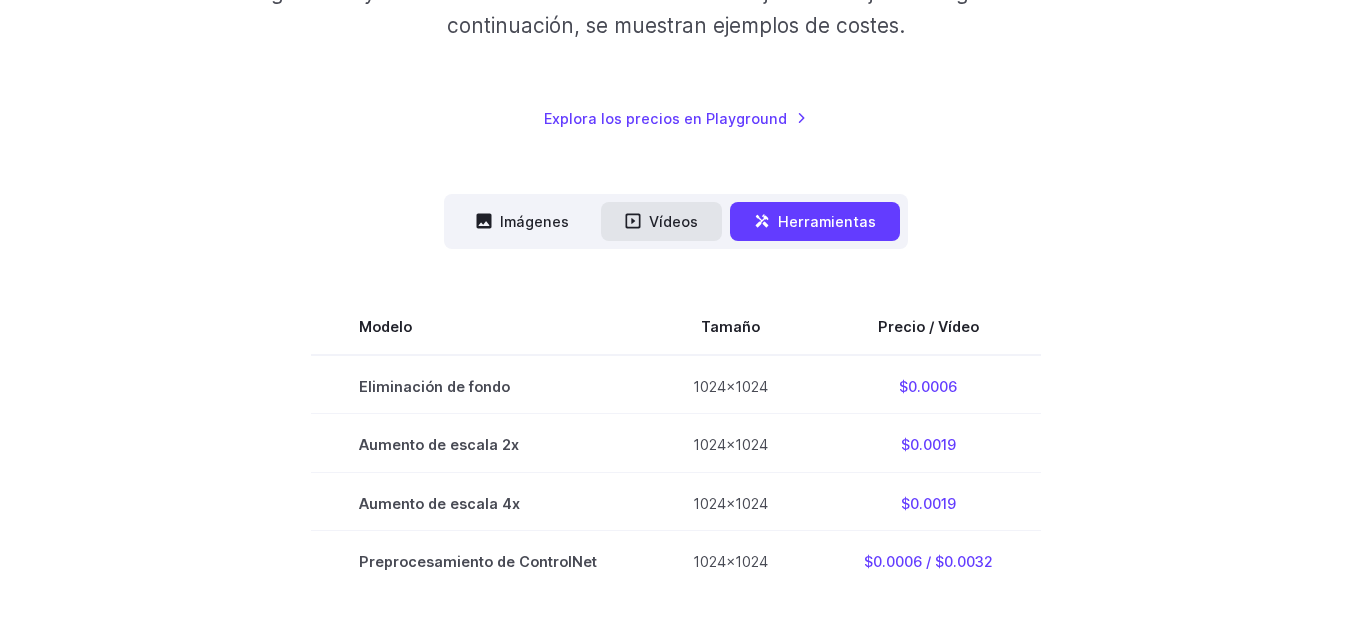 click on "Vídeos" at bounding box center (673, 221) 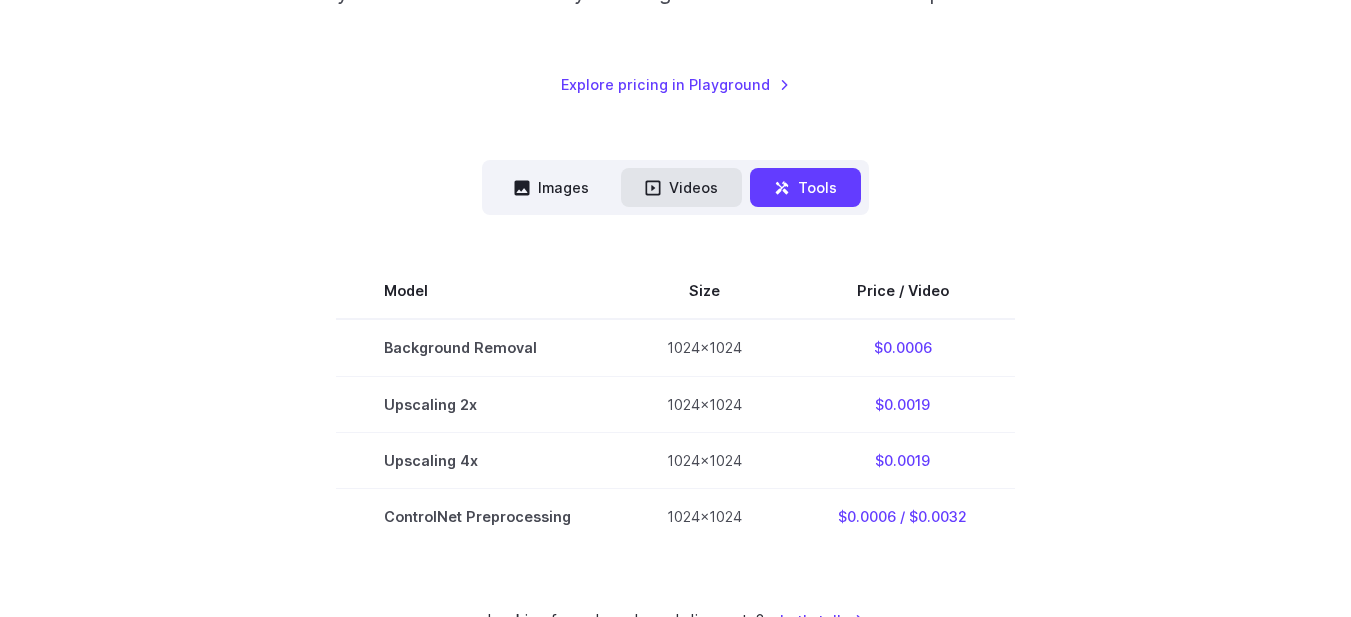 scroll, scrollTop: 367, scrollLeft: 0, axis: vertical 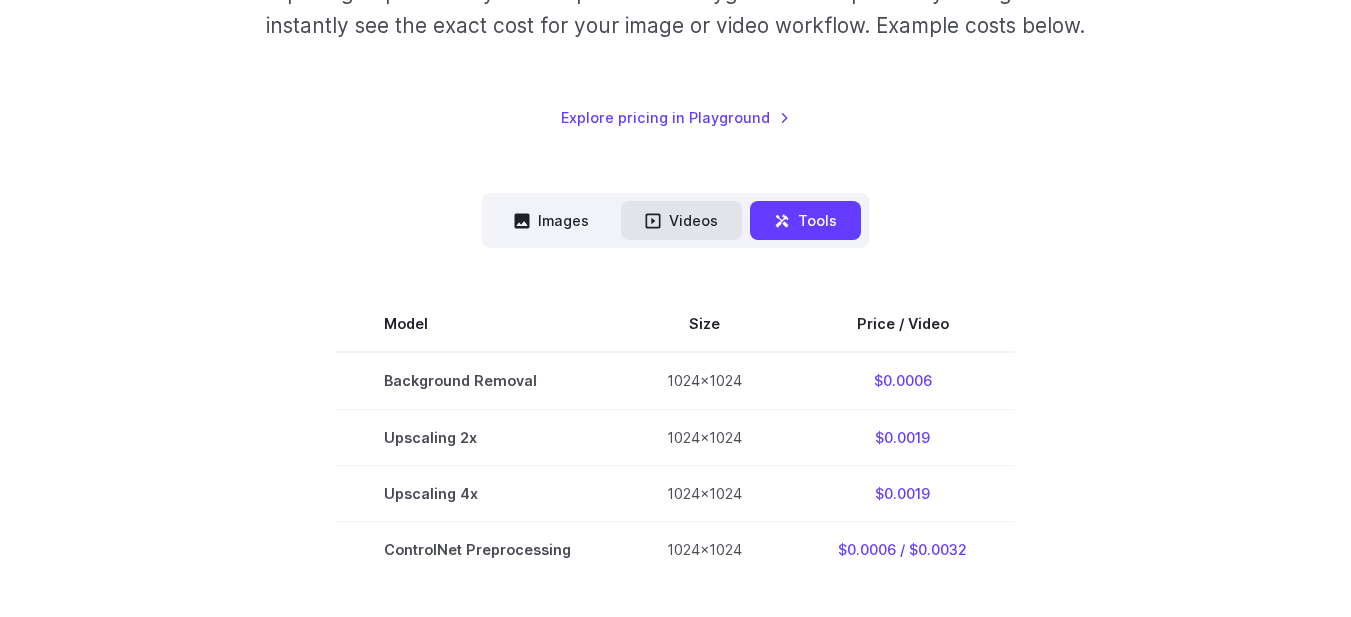 click on "Videos" at bounding box center [681, 220] 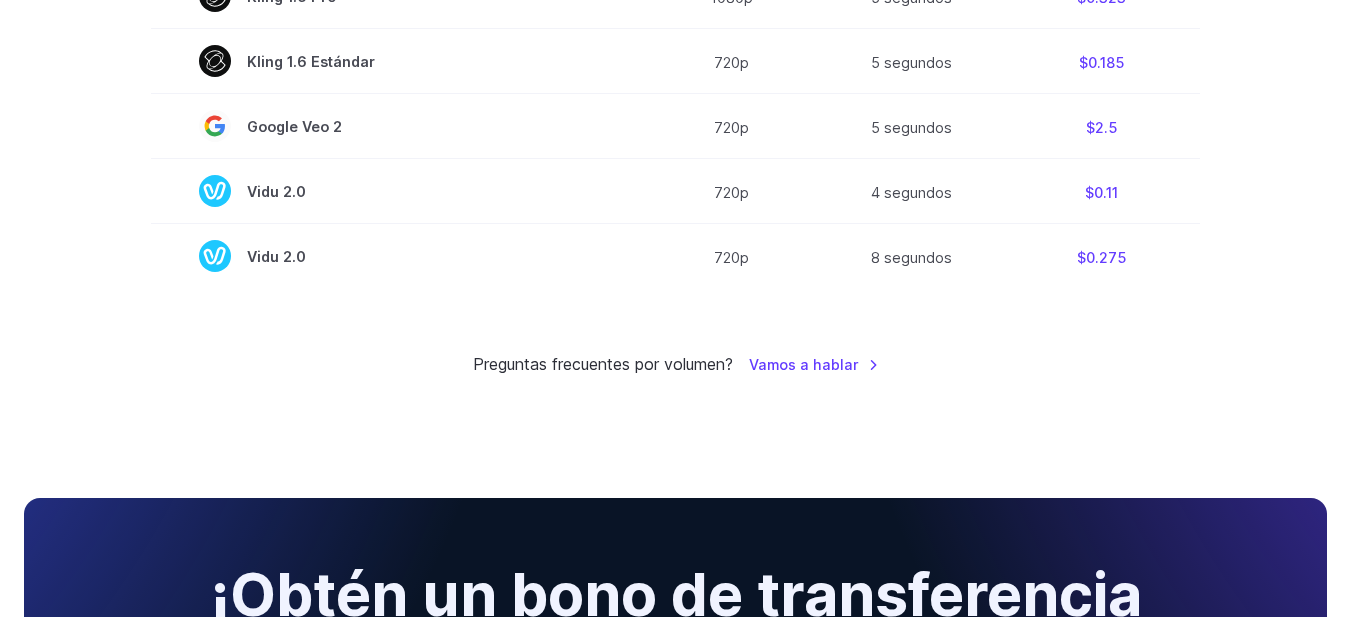scroll, scrollTop: 1802, scrollLeft: 0, axis: vertical 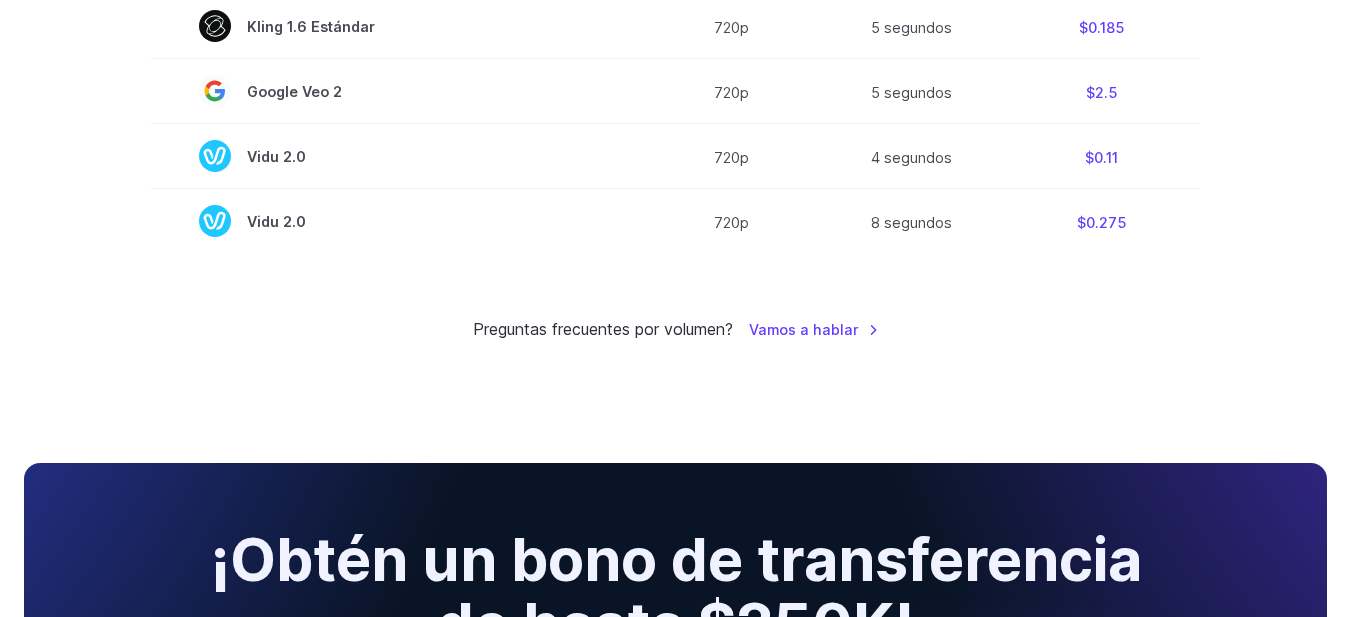 click on "**********" at bounding box center [675, -626] 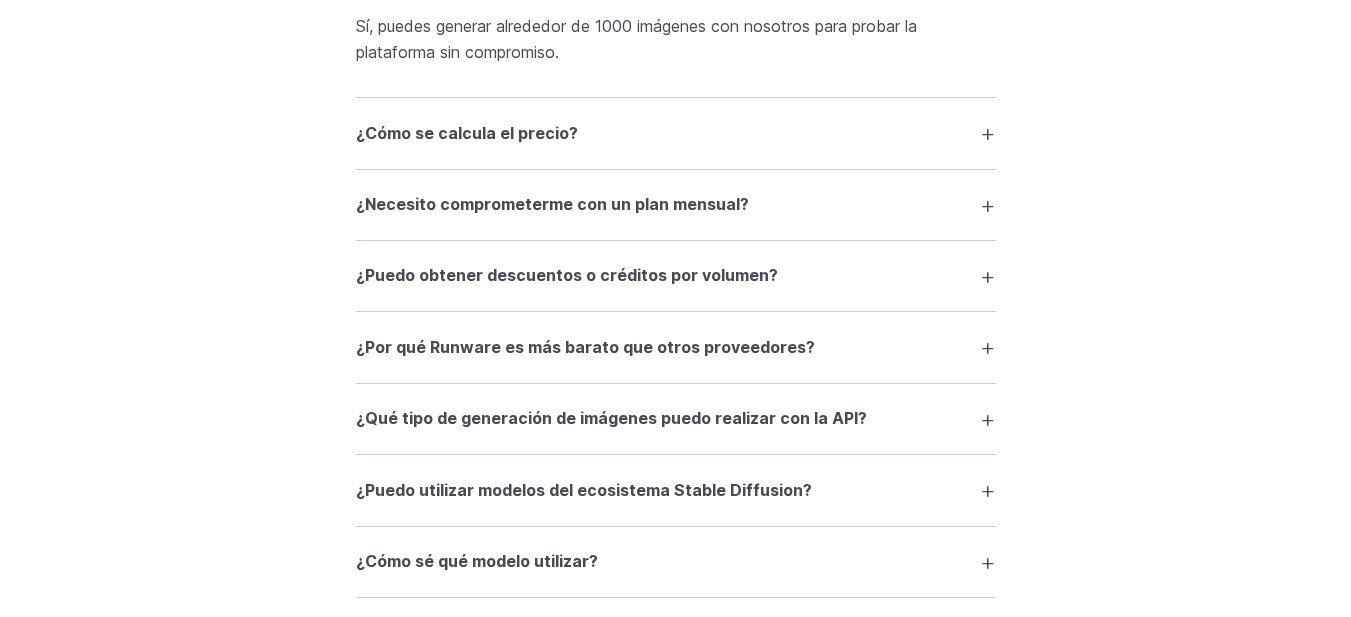scroll, scrollTop: 3302, scrollLeft: 0, axis: vertical 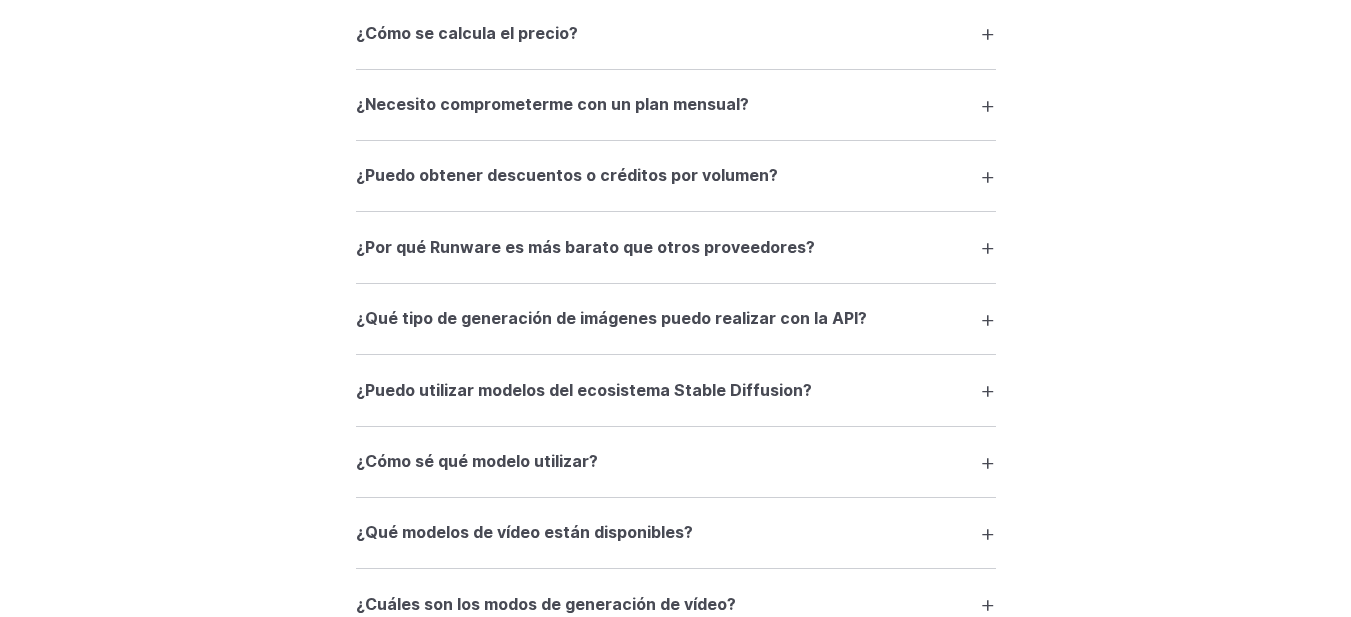 click on "¿Necesito comprometerme con un plan mensual?" at bounding box center (552, 104) 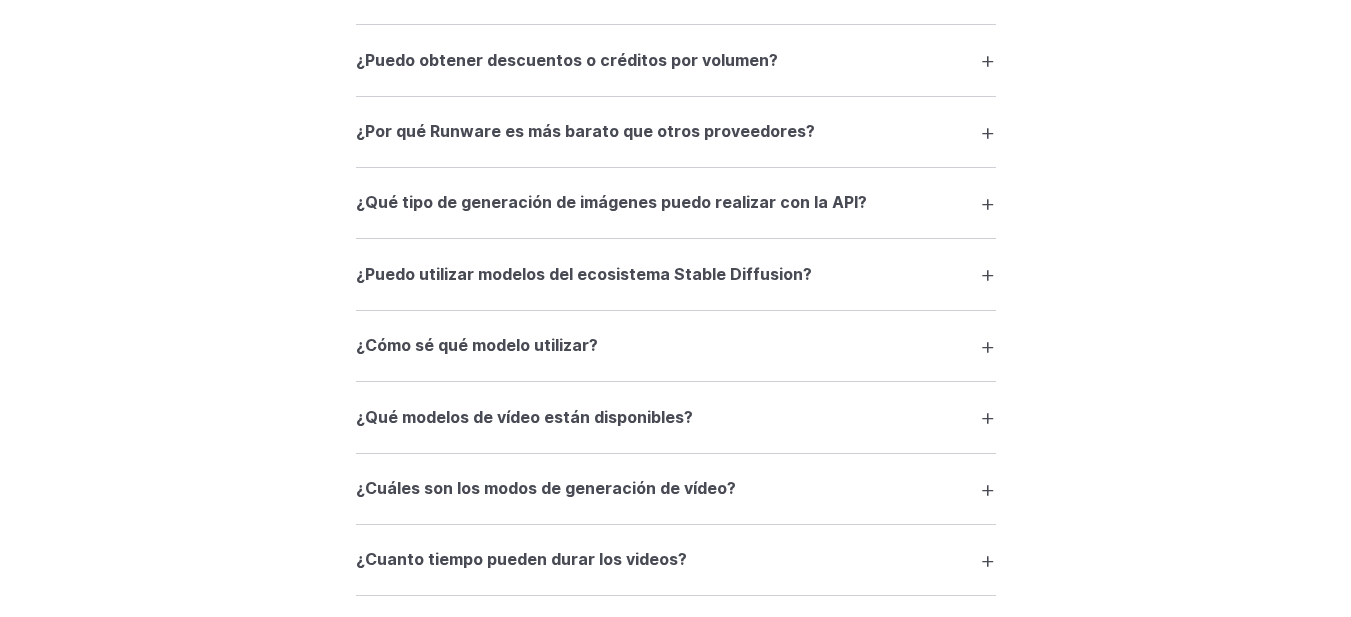 scroll, scrollTop: 3502, scrollLeft: 0, axis: vertical 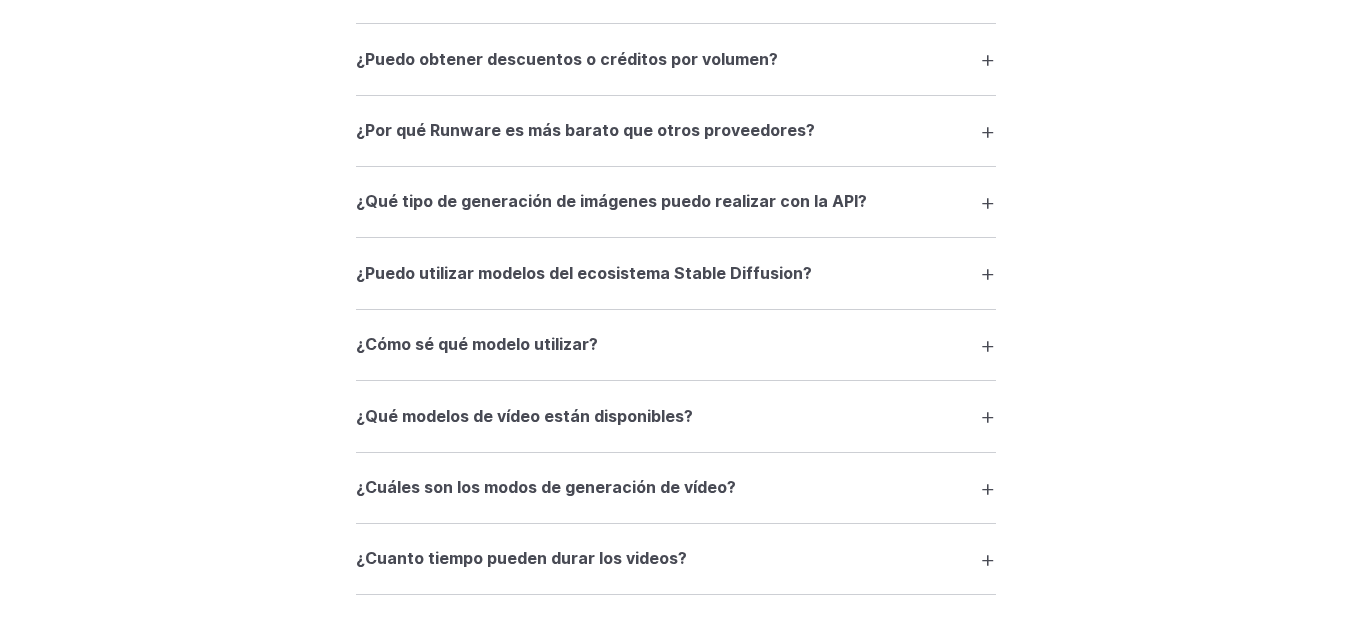 click on "¿Qué tipo de generación de imágenes puedo realizar con la API?" at bounding box center [611, 201] 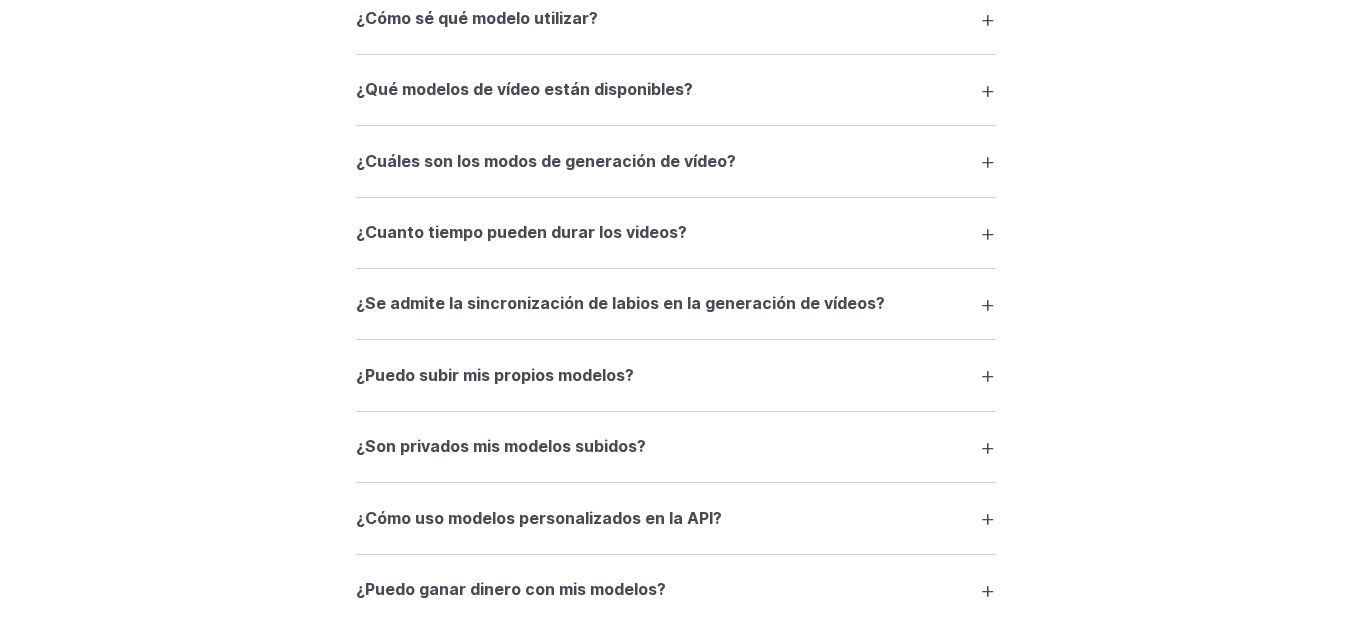 scroll, scrollTop: 3902, scrollLeft: 0, axis: vertical 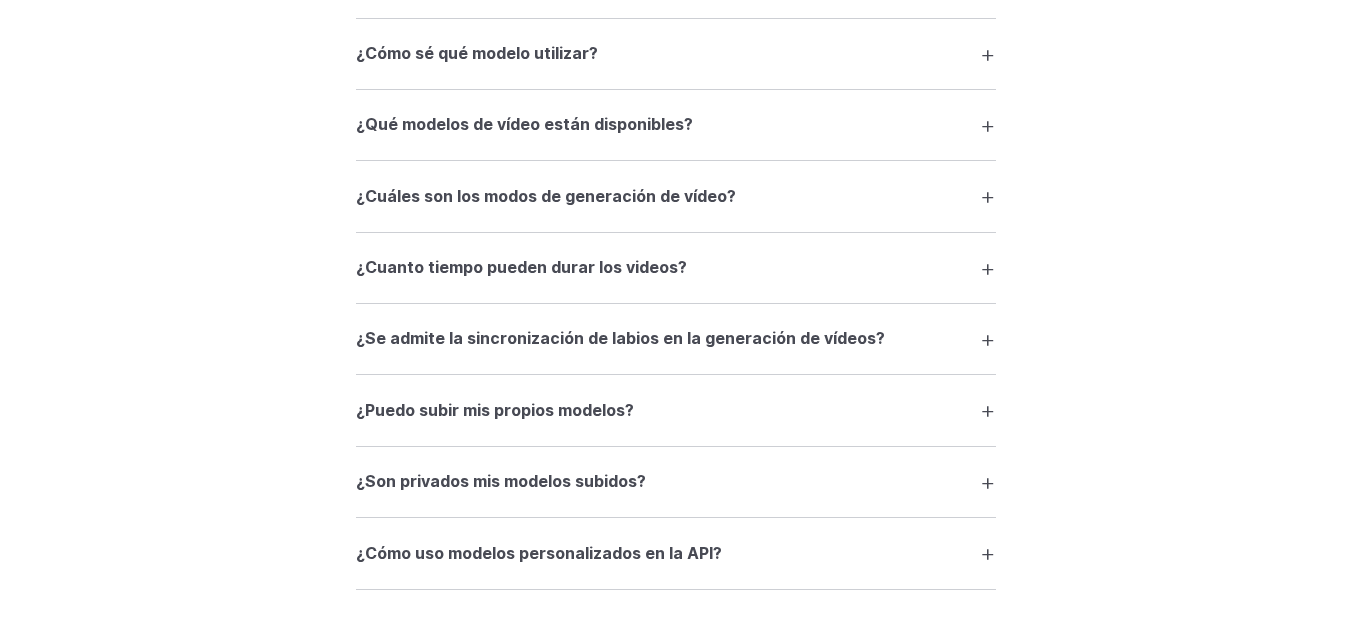click on "¿Cuanto tiempo pueden durar los videos?" at bounding box center [521, 267] 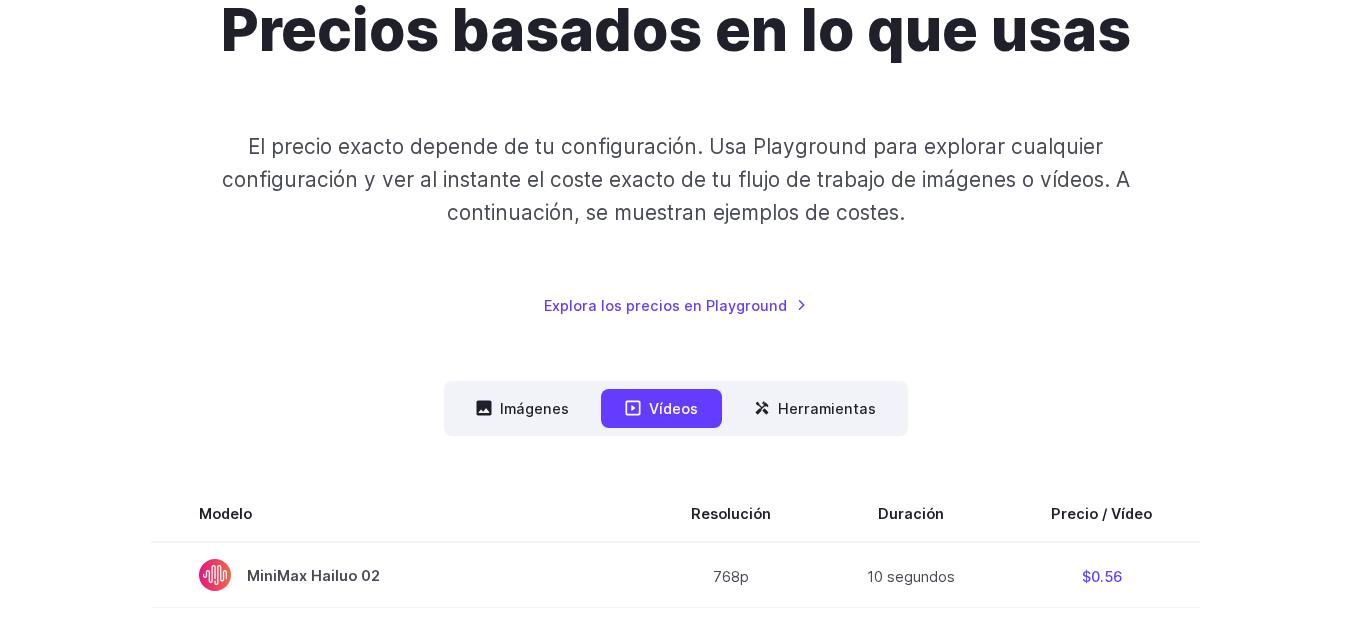 scroll, scrollTop: 0, scrollLeft: 0, axis: both 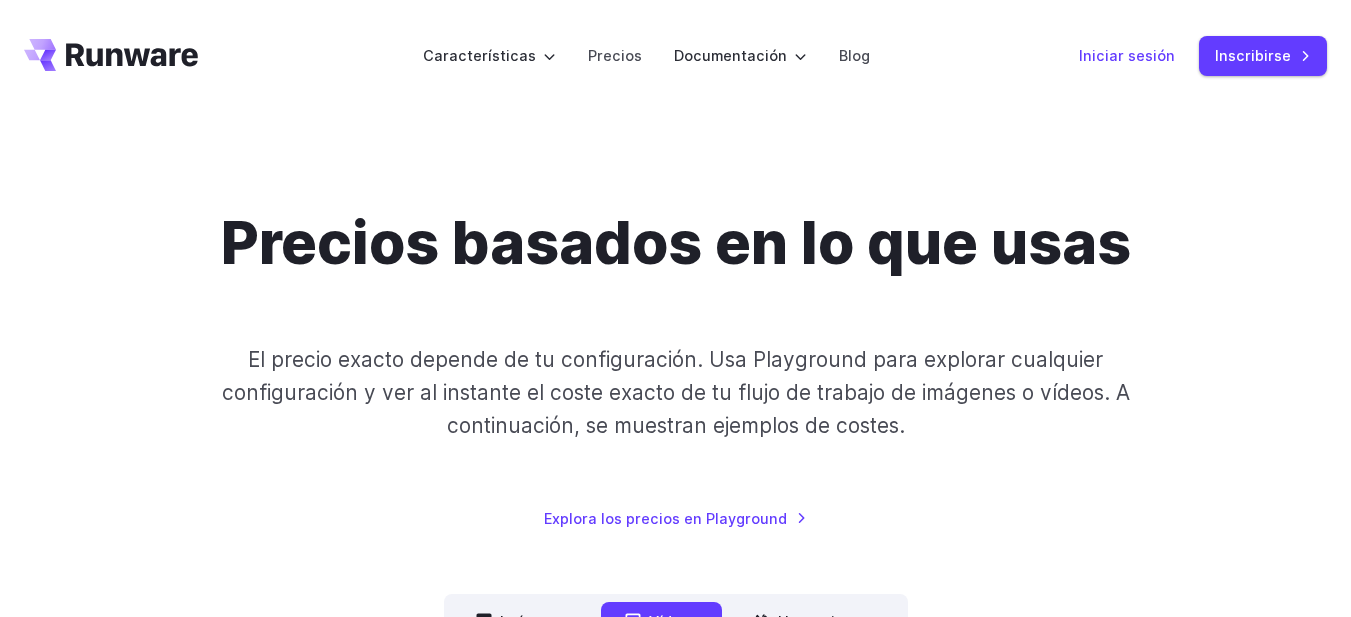 click on "Iniciar sesión" at bounding box center [1127, 55] 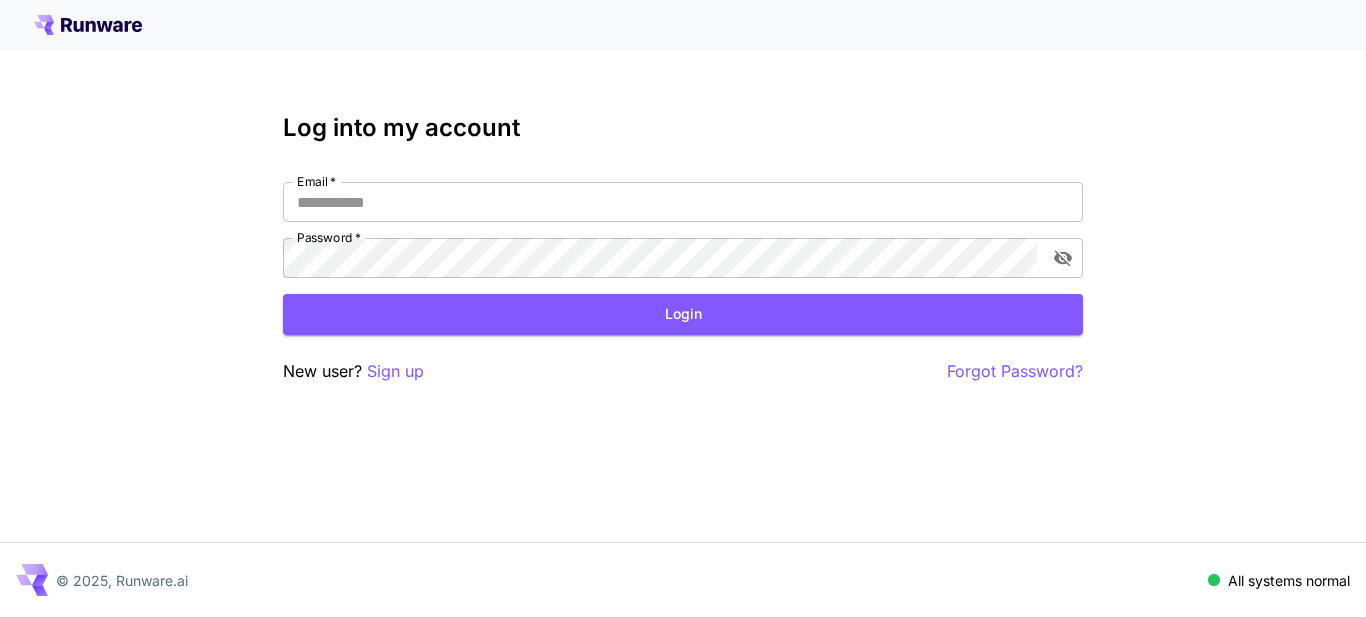 scroll, scrollTop: 0, scrollLeft: 0, axis: both 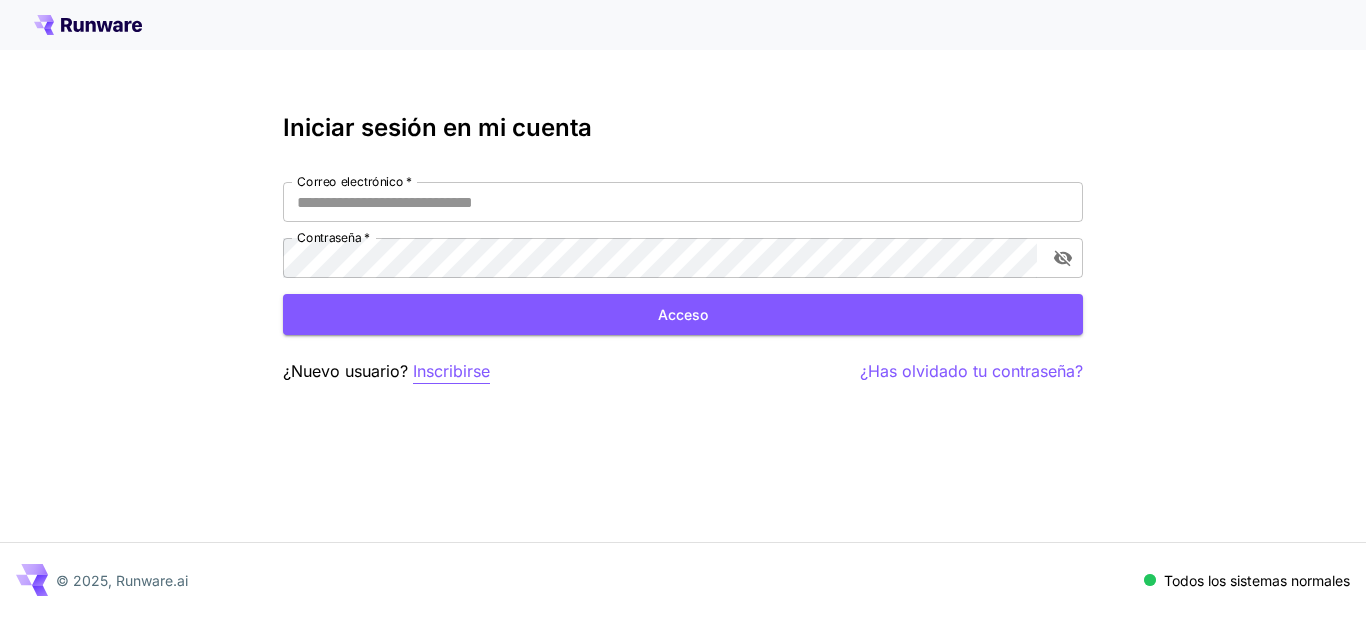 click on "Inscribirse" at bounding box center [451, 371] 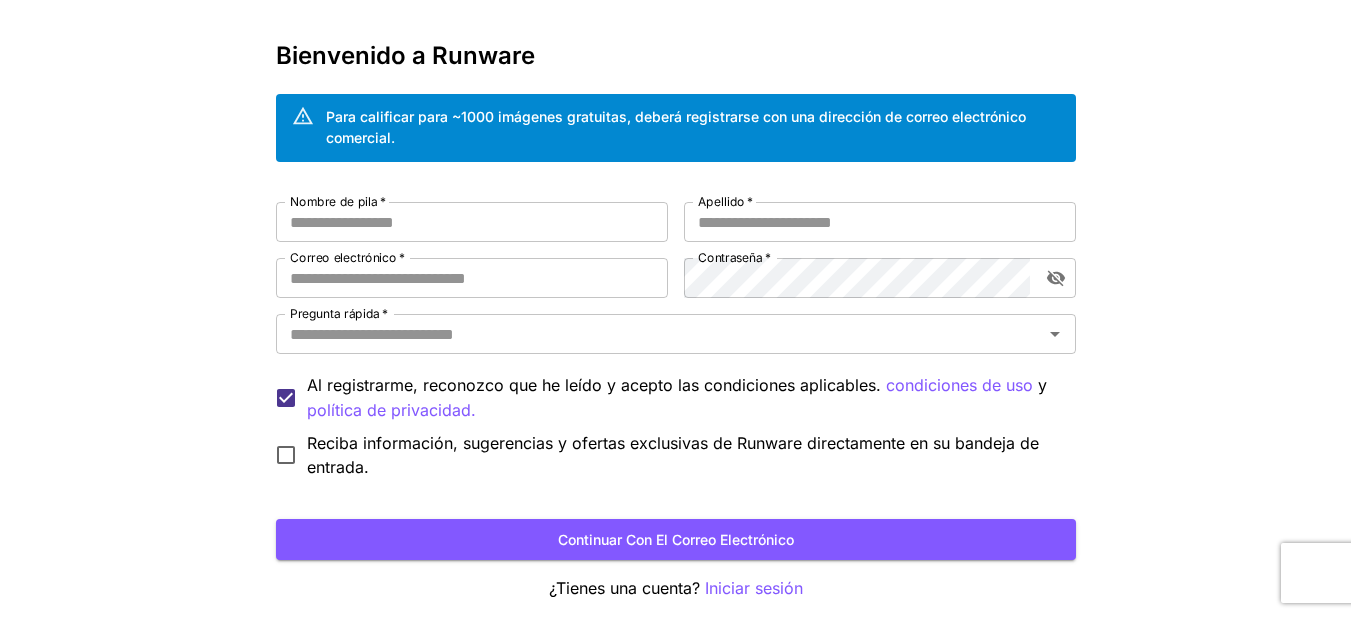 scroll, scrollTop: 0, scrollLeft: 0, axis: both 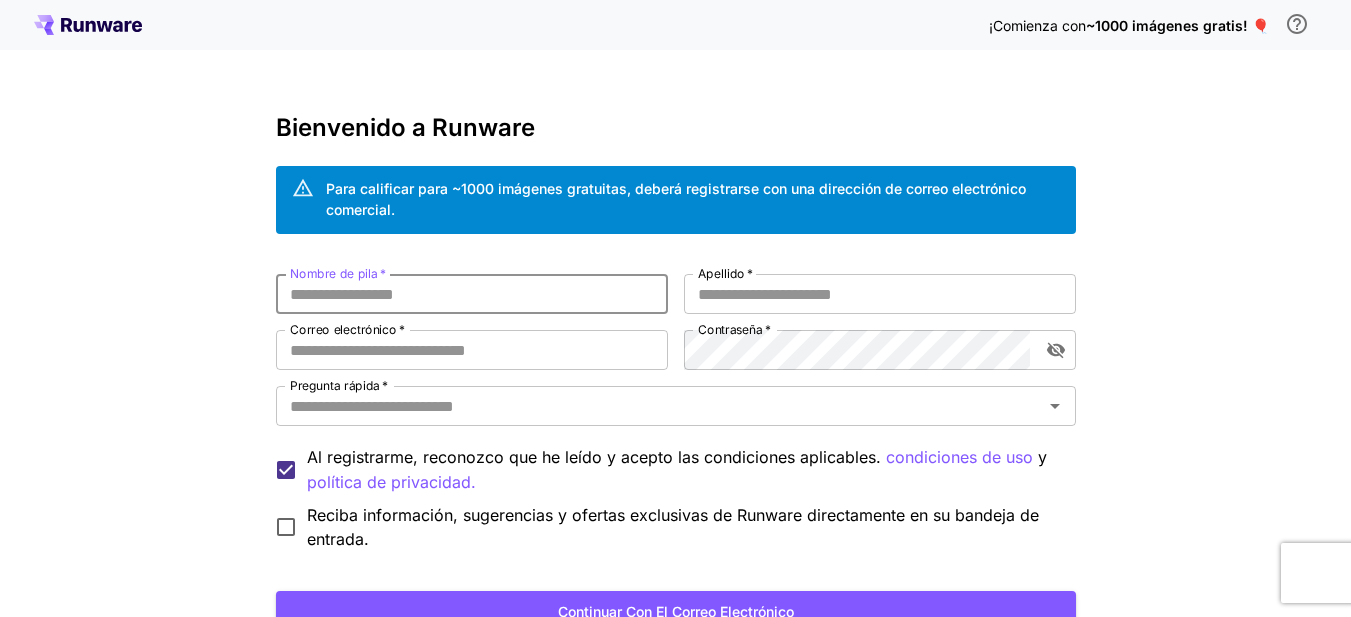 click on "Nombre de pila    *" at bounding box center [472, 294] 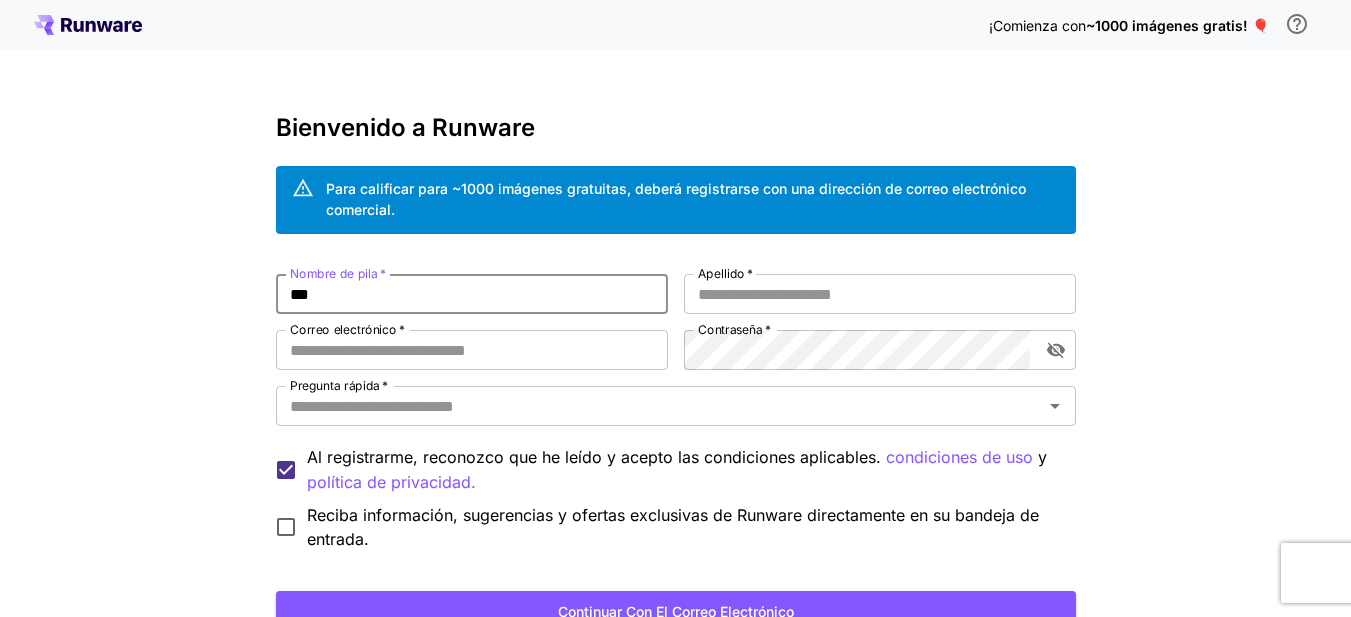 type on "***" 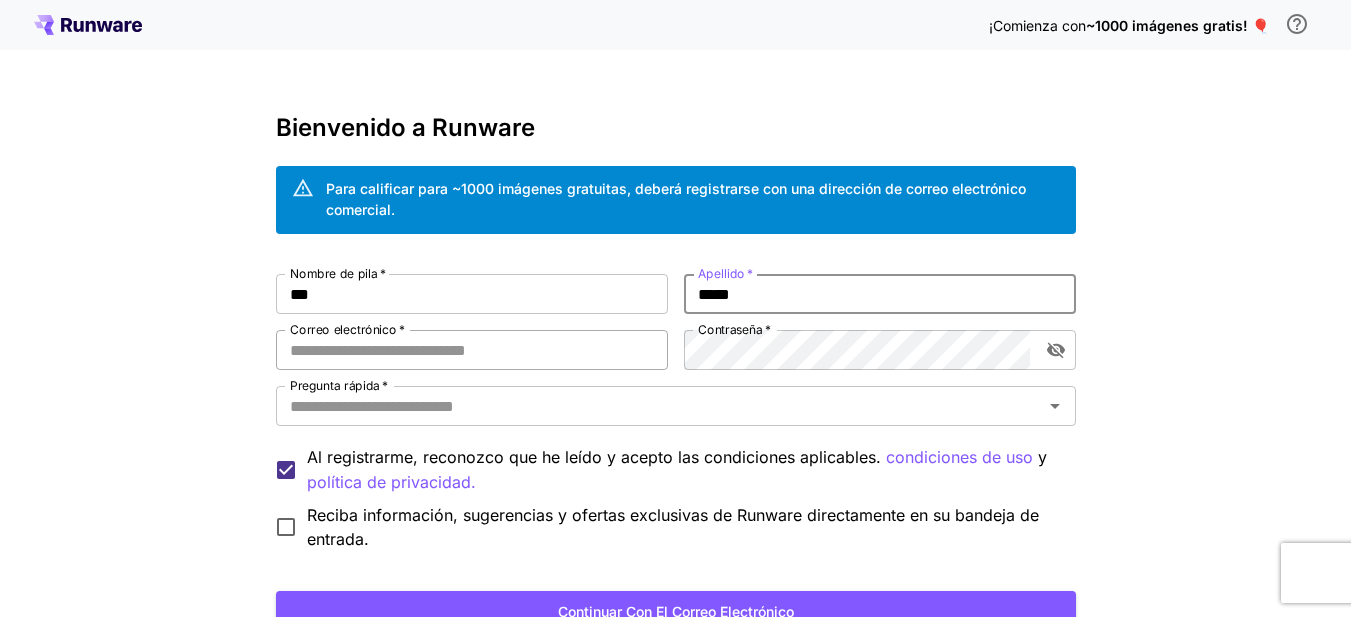 type on "*****" 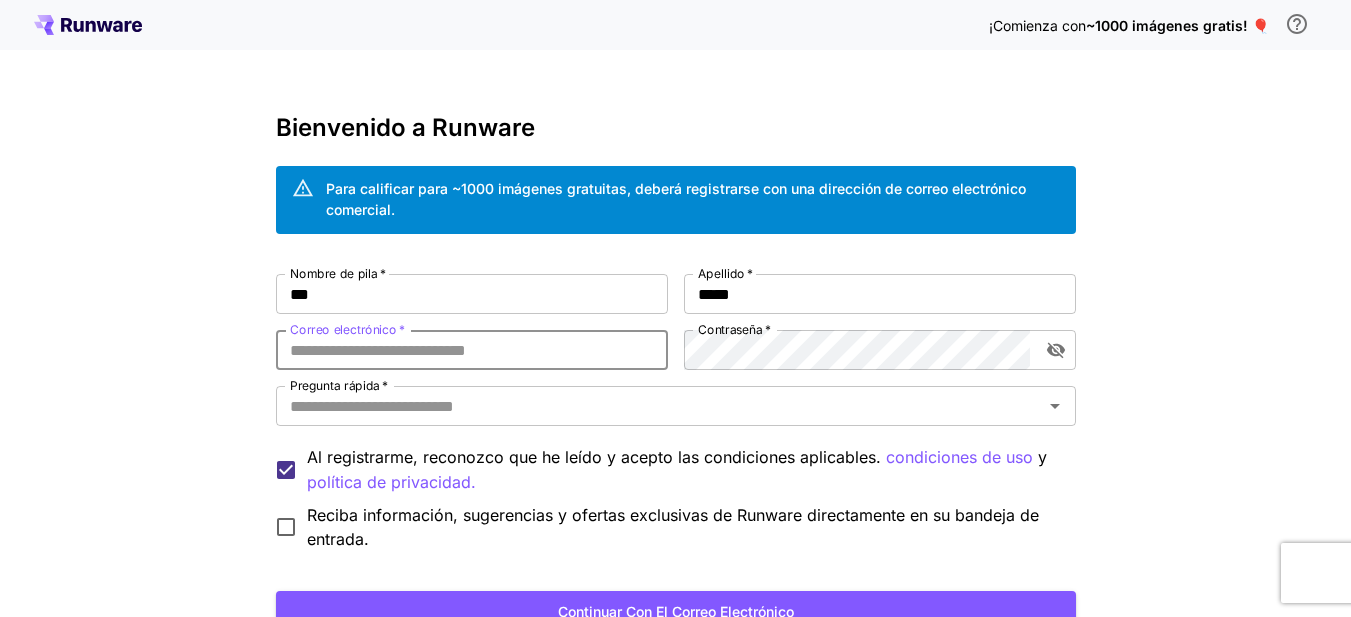 click on "Correo electrónico    *" at bounding box center (472, 350) 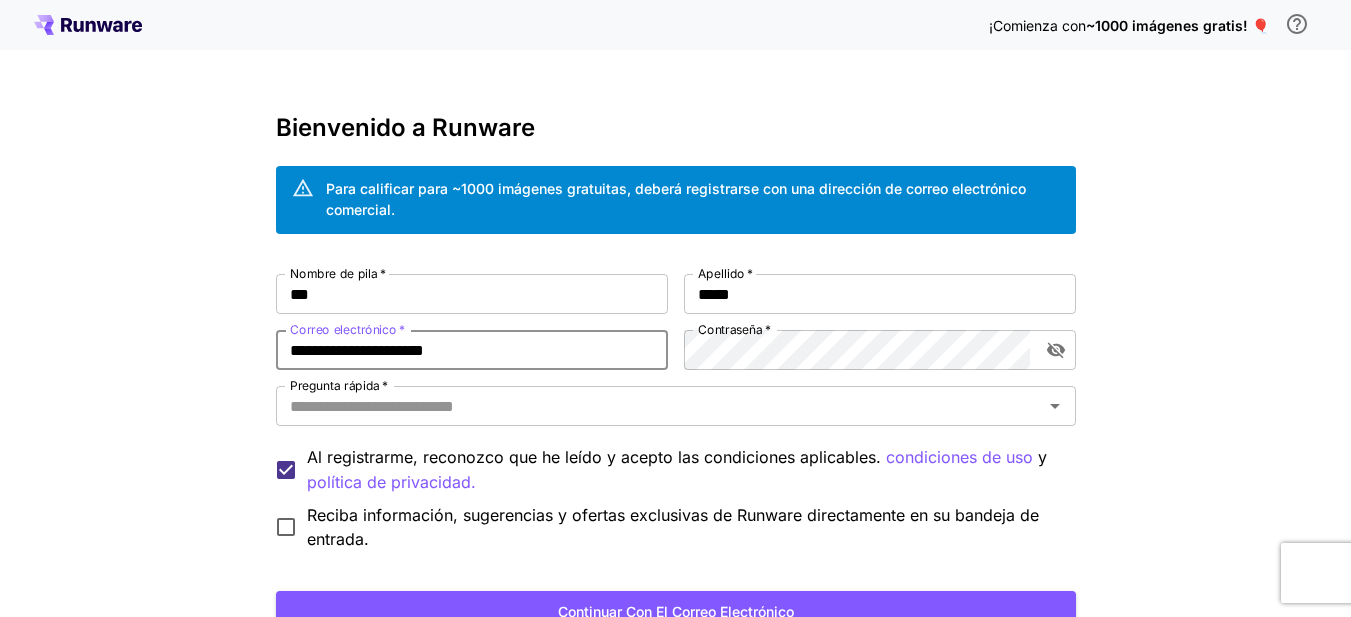type on "**********" 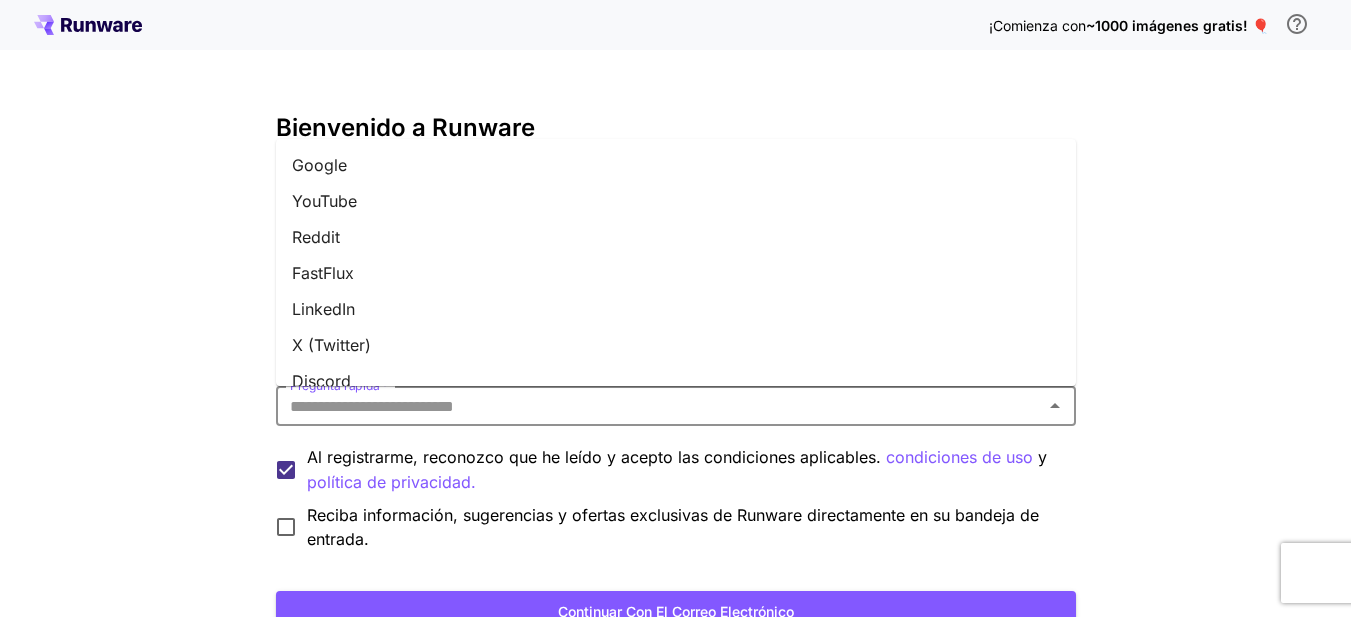 click on "Pregunta rápida    *" at bounding box center (659, 406) 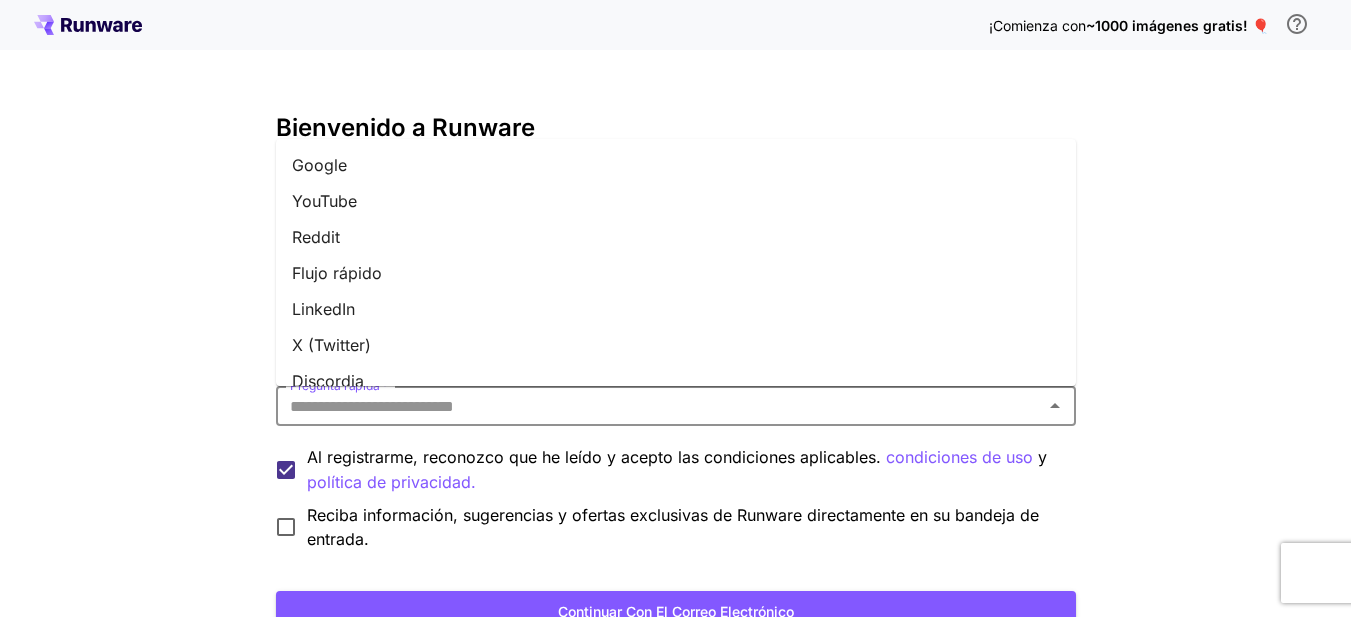 click on "Google" at bounding box center (676, 165) 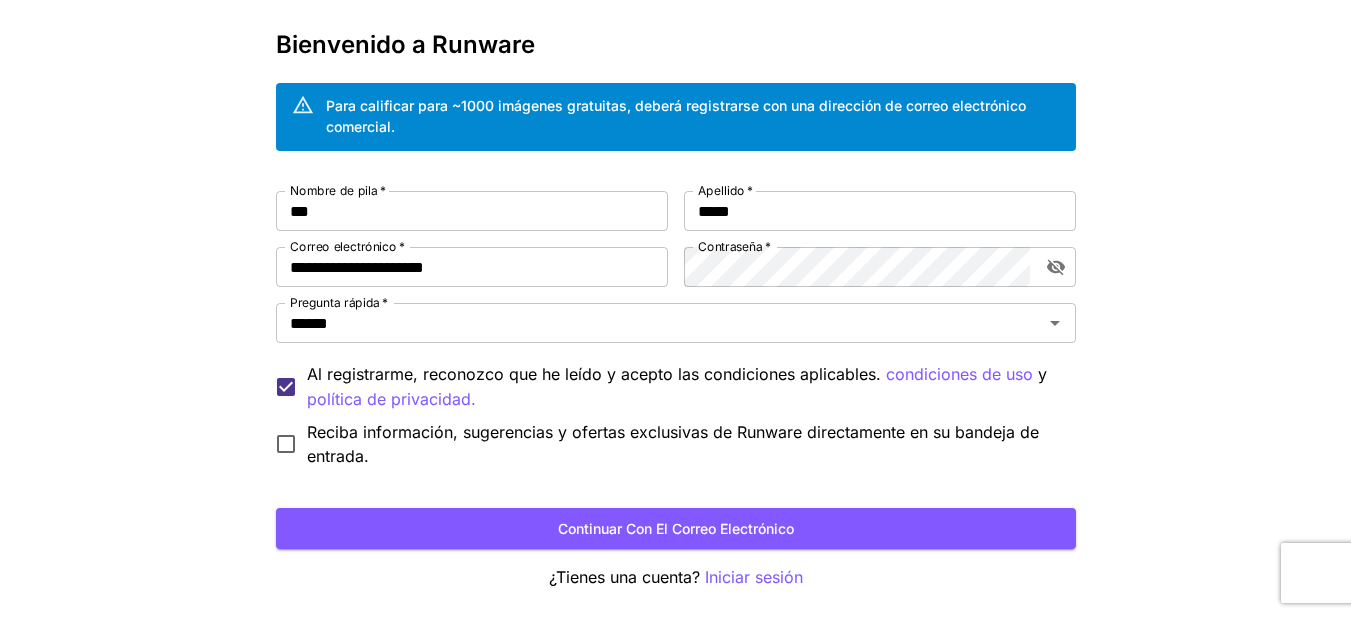 scroll, scrollTop: 163, scrollLeft: 0, axis: vertical 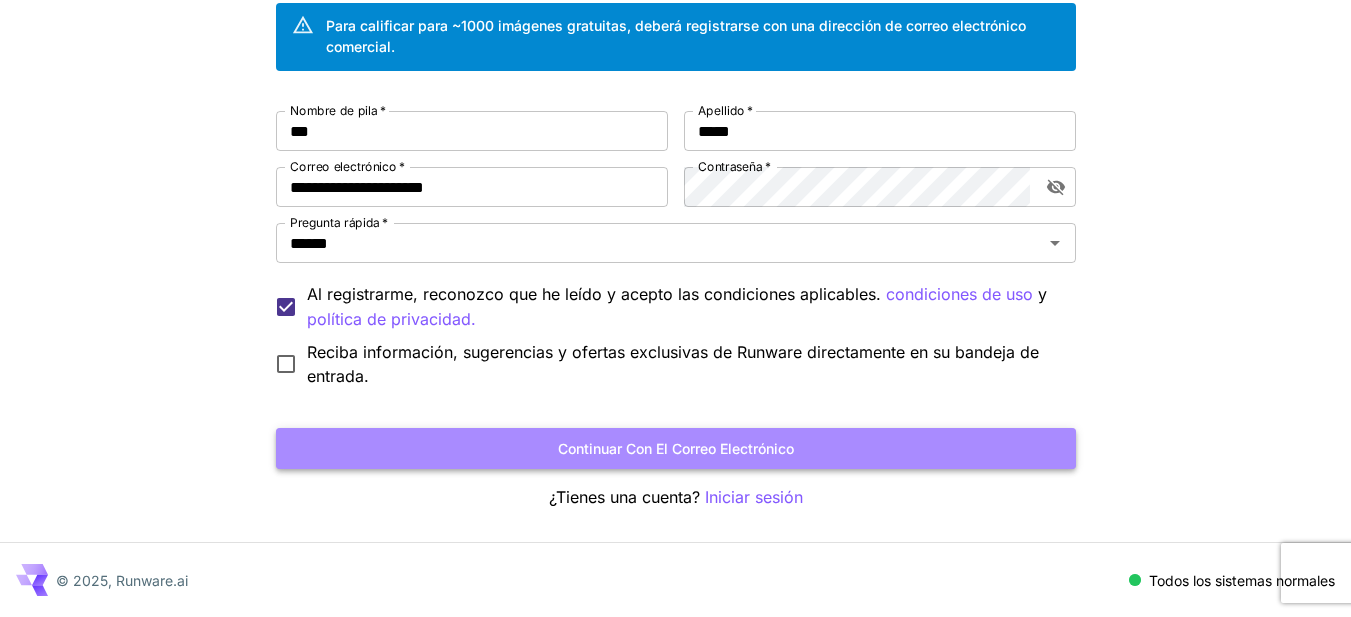 click on "Continuar con el correo electrónico" at bounding box center (676, 448) 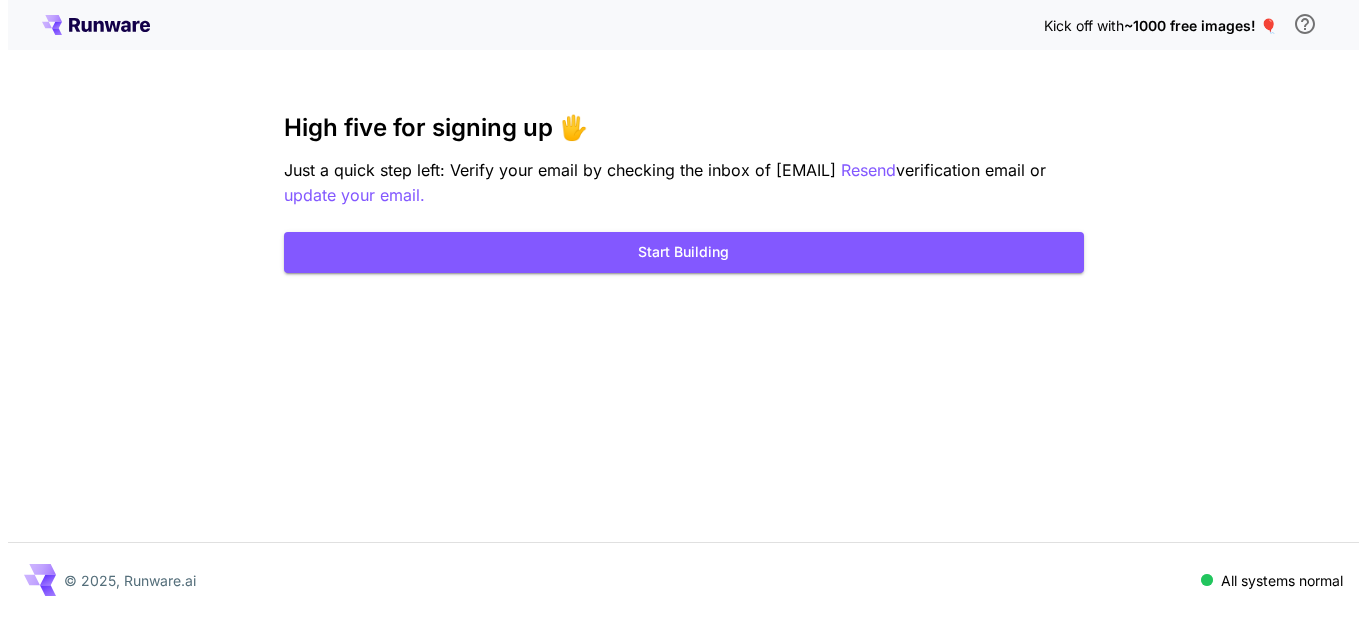 scroll, scrollTop: 0, scrollLeft: 0, axis: both 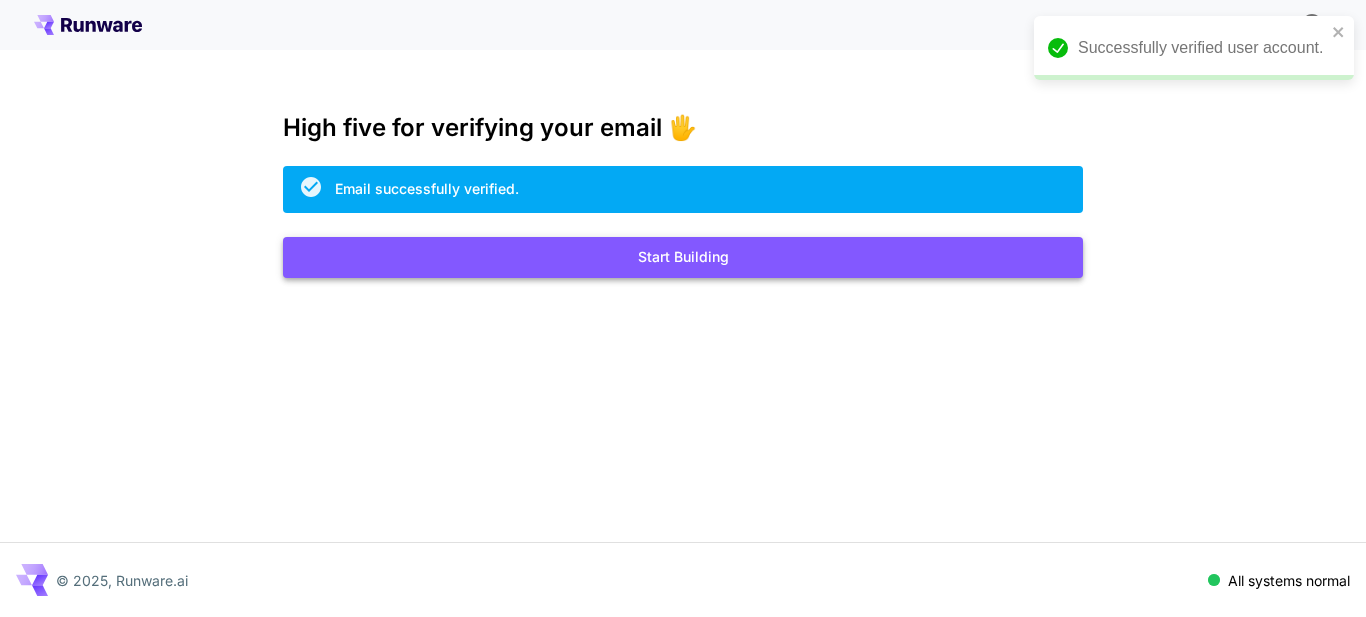 click on "Start Building" at bounding box center [683, 257] 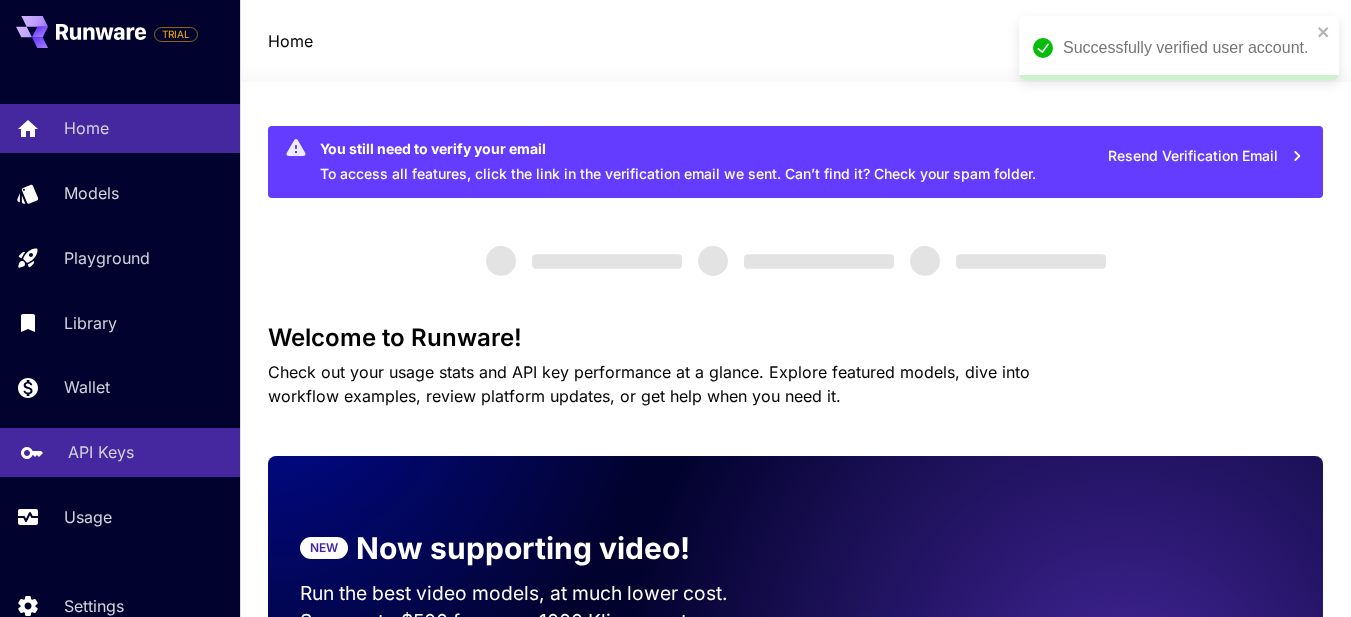 click on "API Keys" at bounding box center [101, 452] 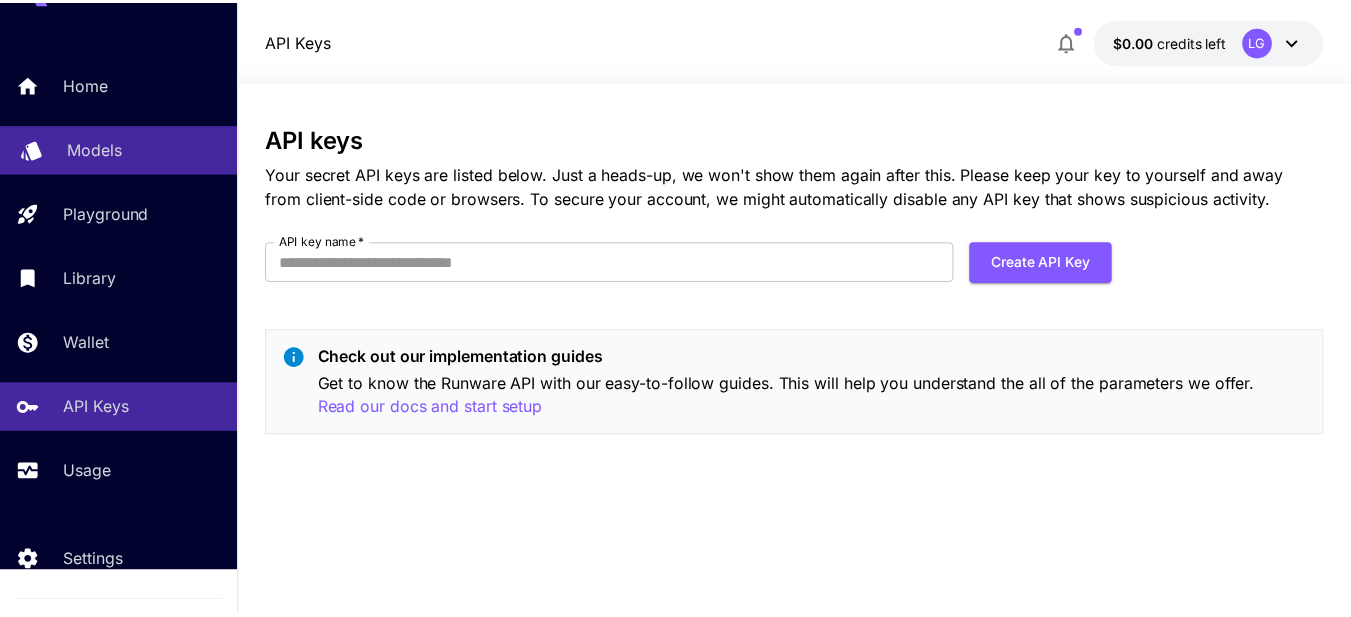scroll, scrollTop: 82, scrollLeft: 0, axis: vertical 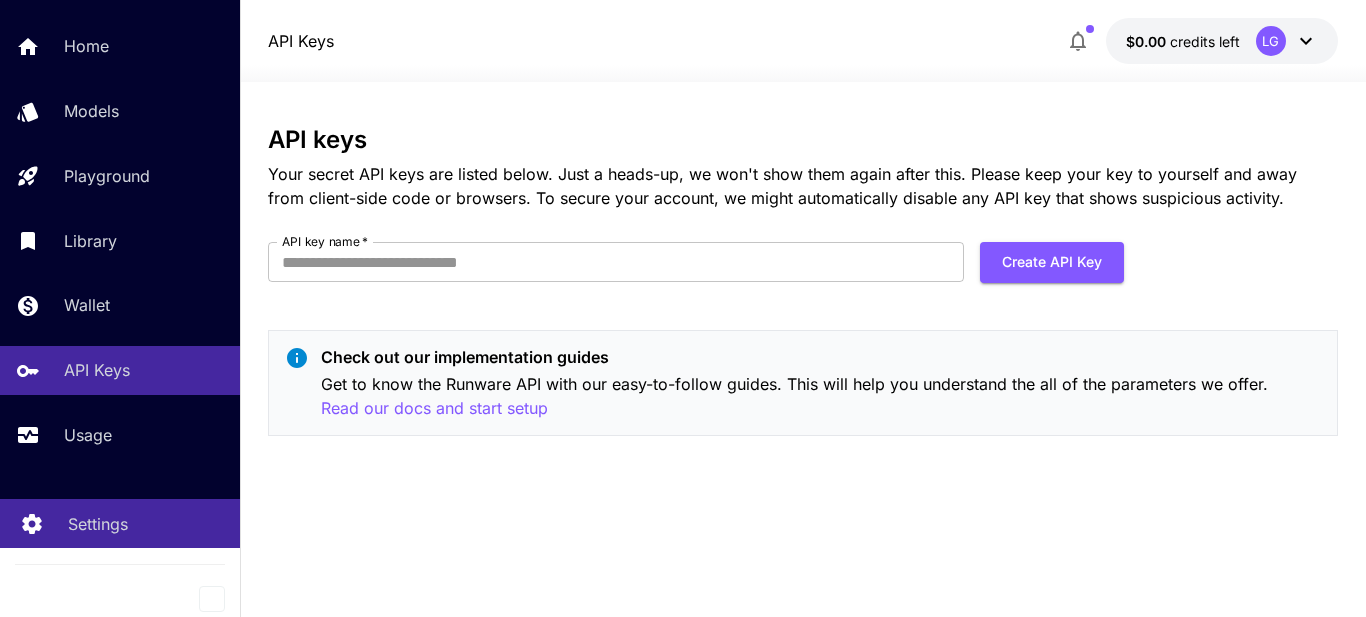 click on "Settings" at bounding box center (146, 524) 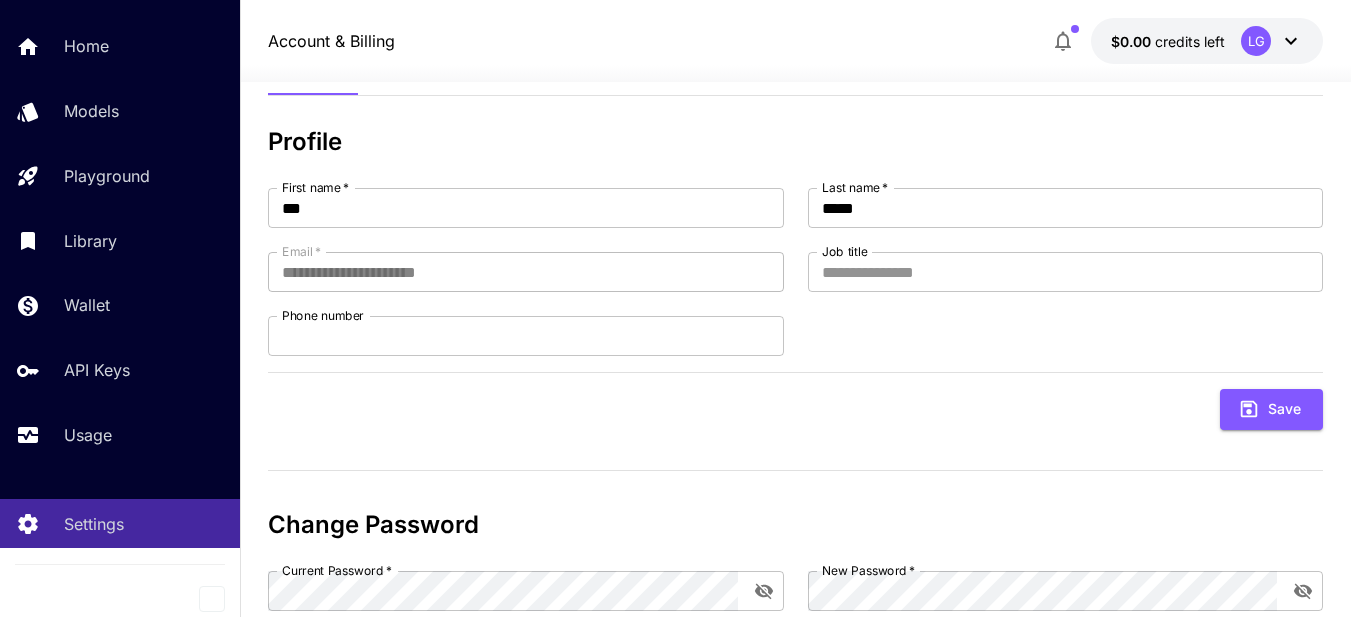 scroll, scrollTop: 0, scrollLeft: 0, axis: both 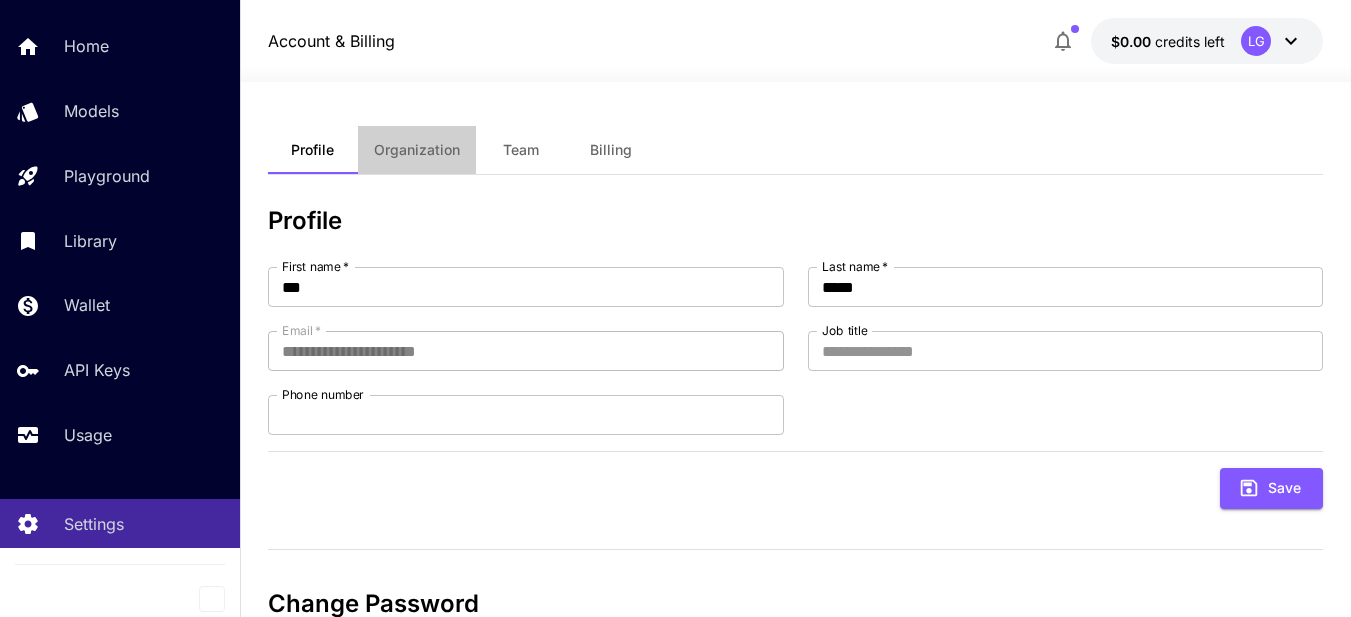 click on "Organization" at bounding box center (417, 150) 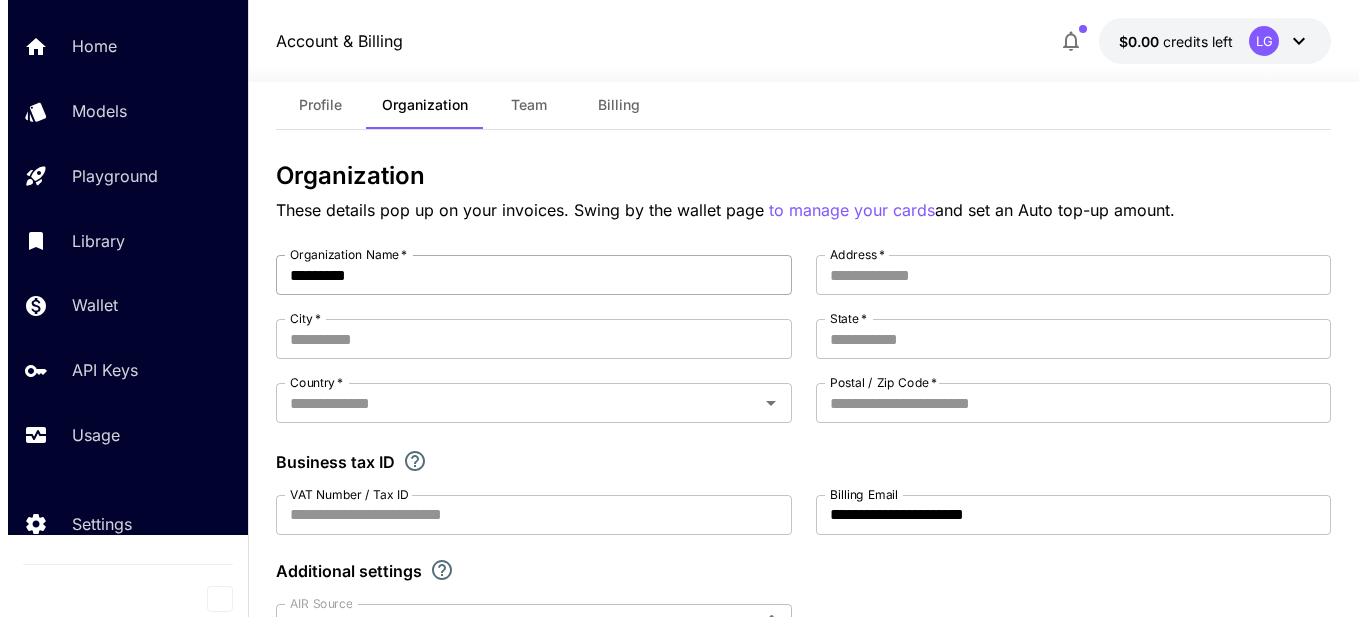 scroll, scrollTop: 0, scrollLeft: 0, axis: both 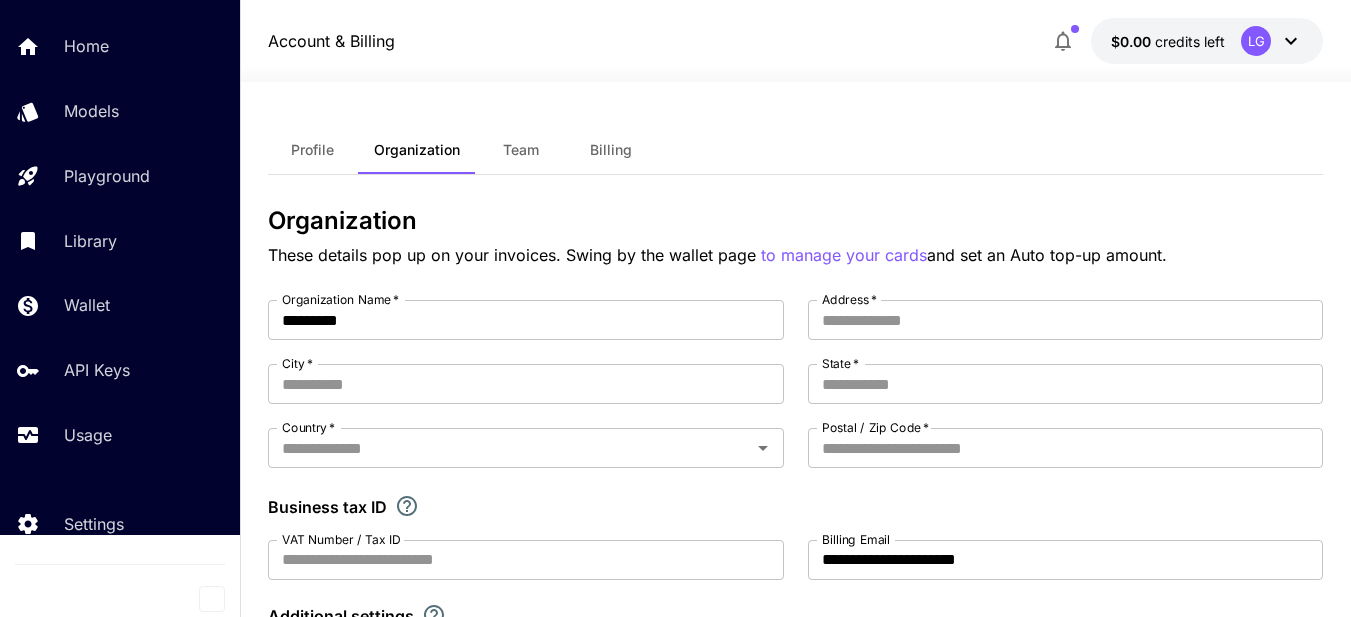 click on "Profile" at bounding box center [312, 150] 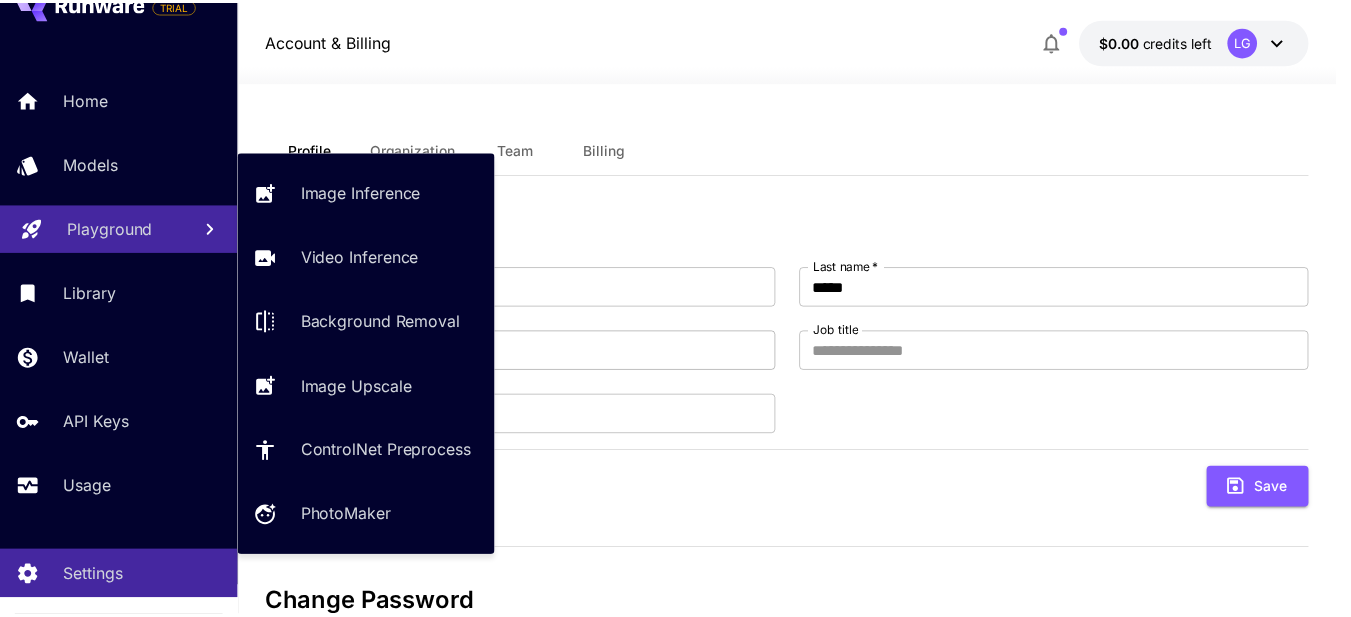 scroll, scrollTop: 0, scrollLeft: 0, axis: both 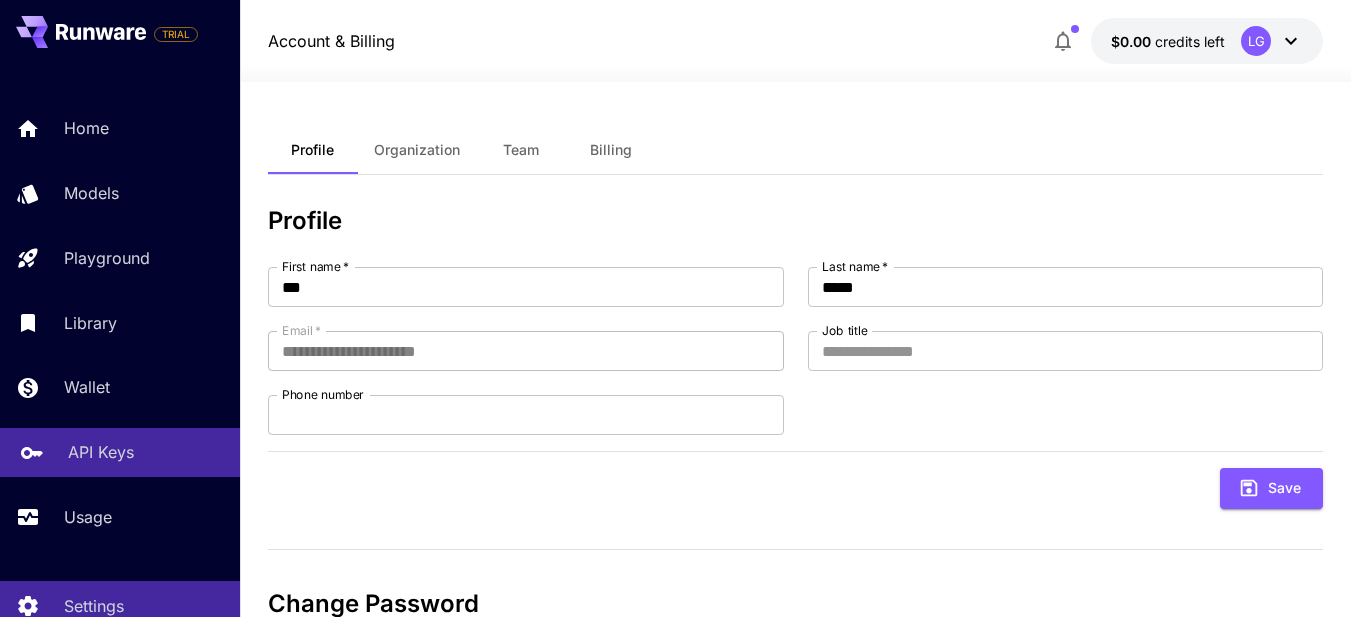 click on "API Keys" at bounding box center [101, 452] 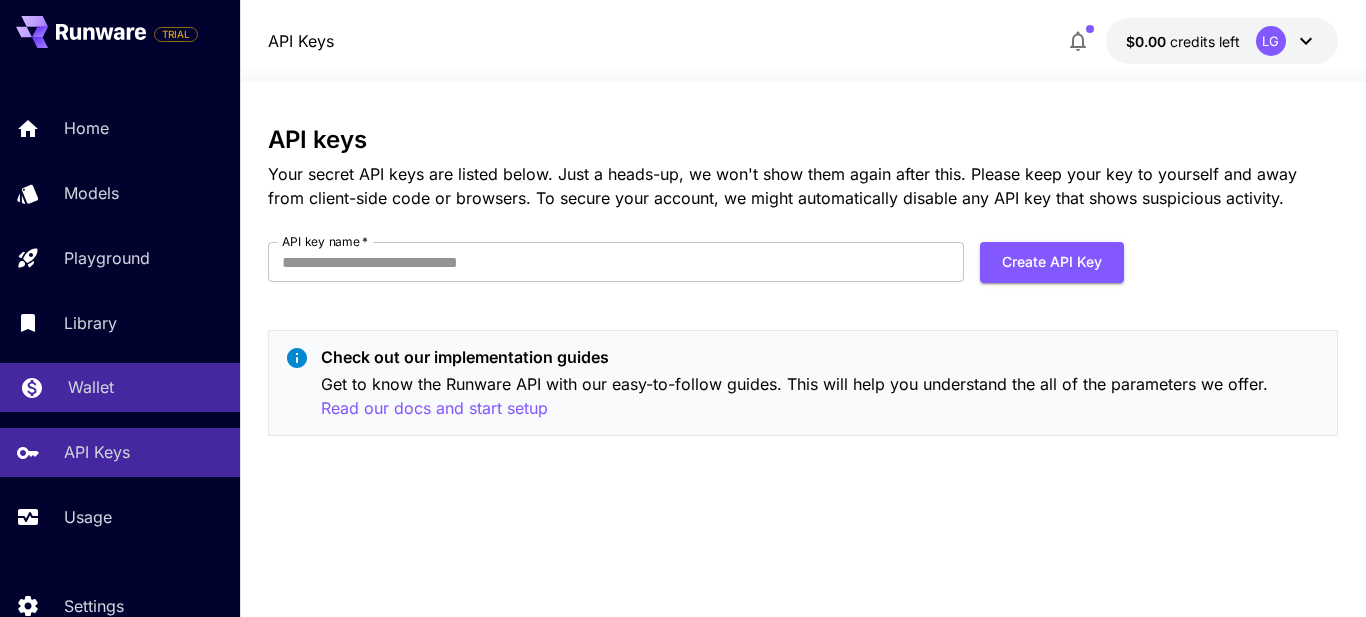 click on "Wallet" at bounding box center (146, 387) 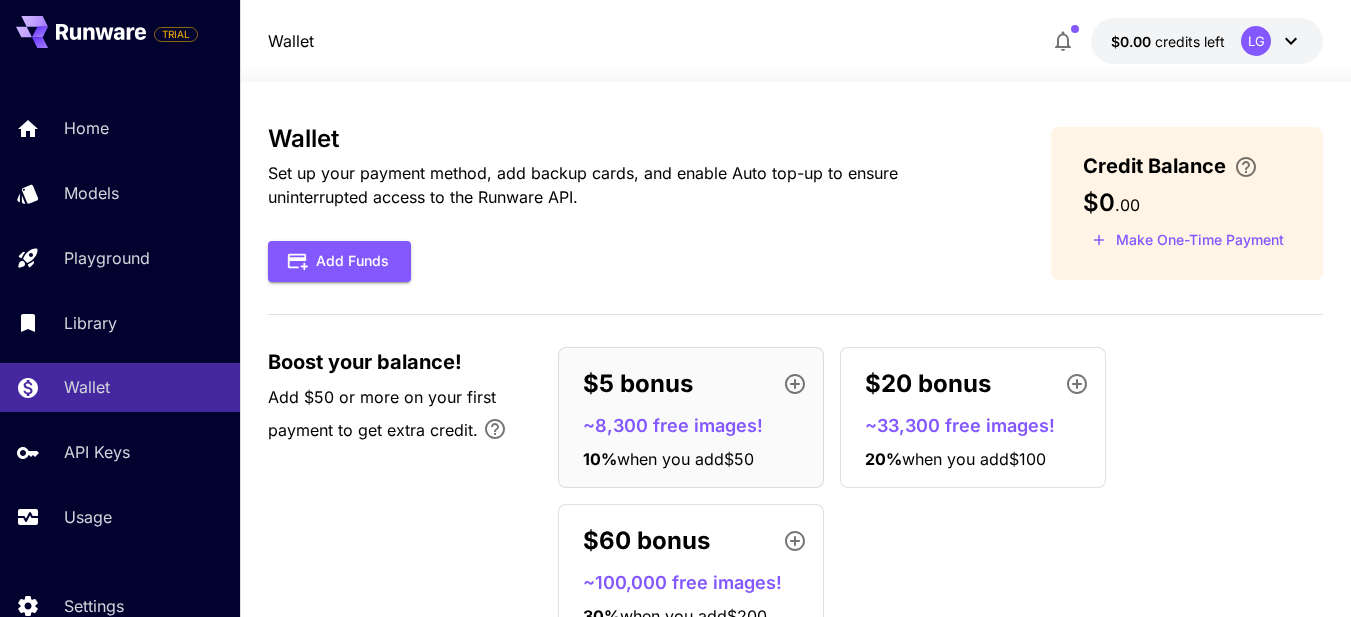 scroll, scrollTop: 0, scrollLeft: 0, axis: both 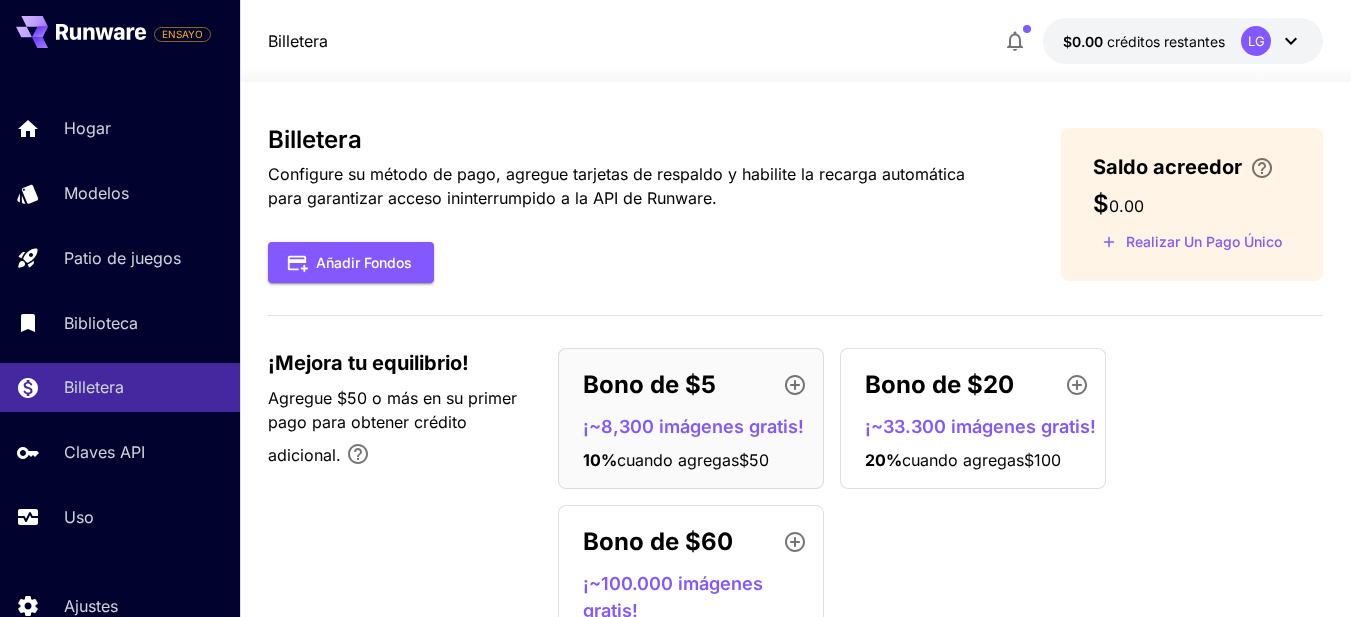 click on "Billetera" at bounding box center (632, 140) 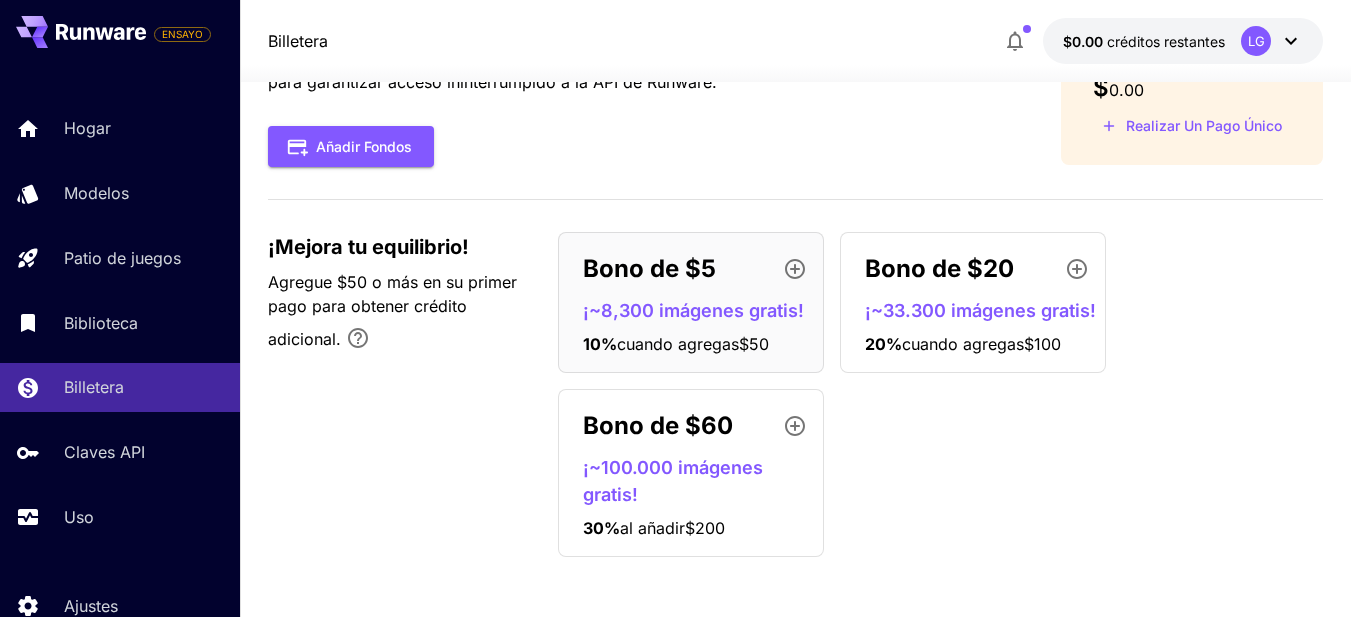 scroll, scrollTop: 0, scrollLeft: 0, axis: both 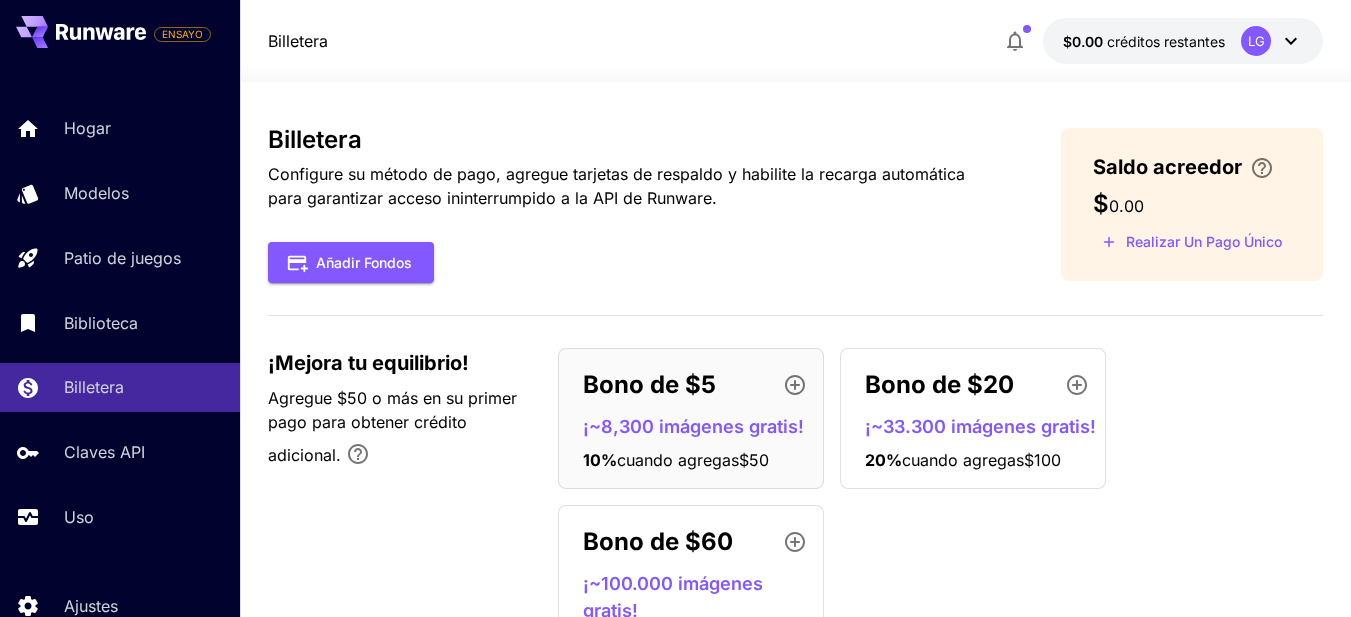 click 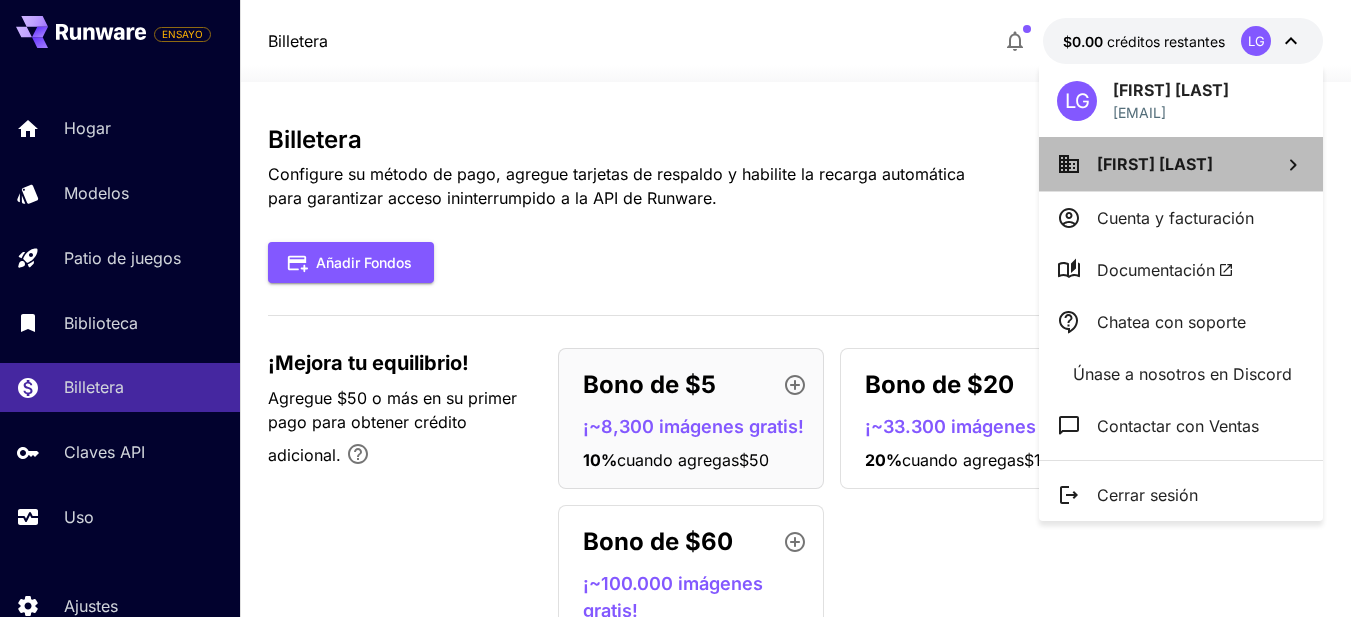 click on "Leo Gómez" at bounding box center (1155, 164) 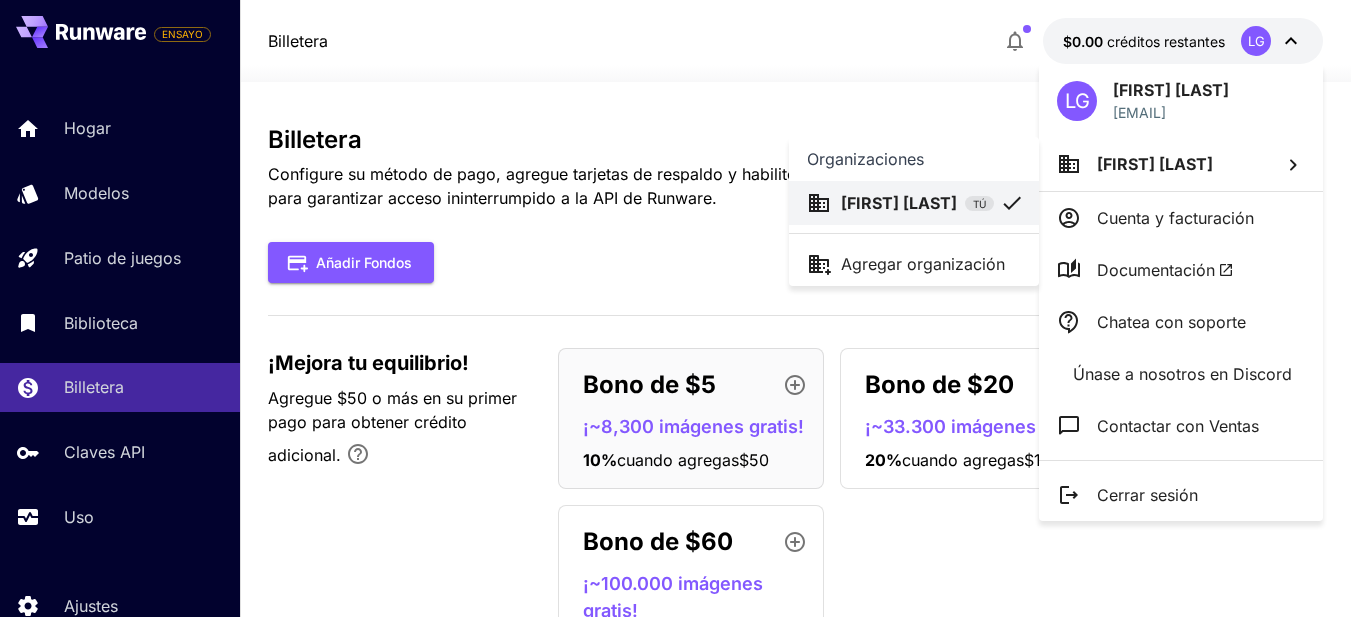 click at bounding box center (683, 308) 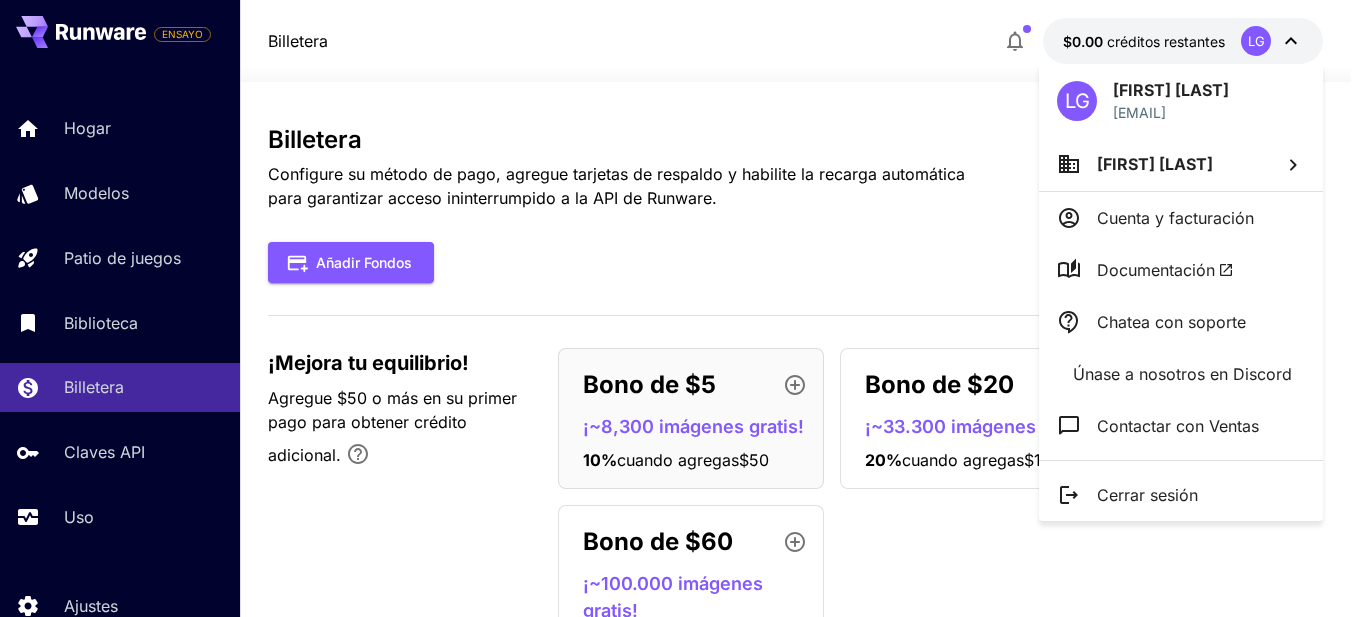 click at bounding box center [683, 308] 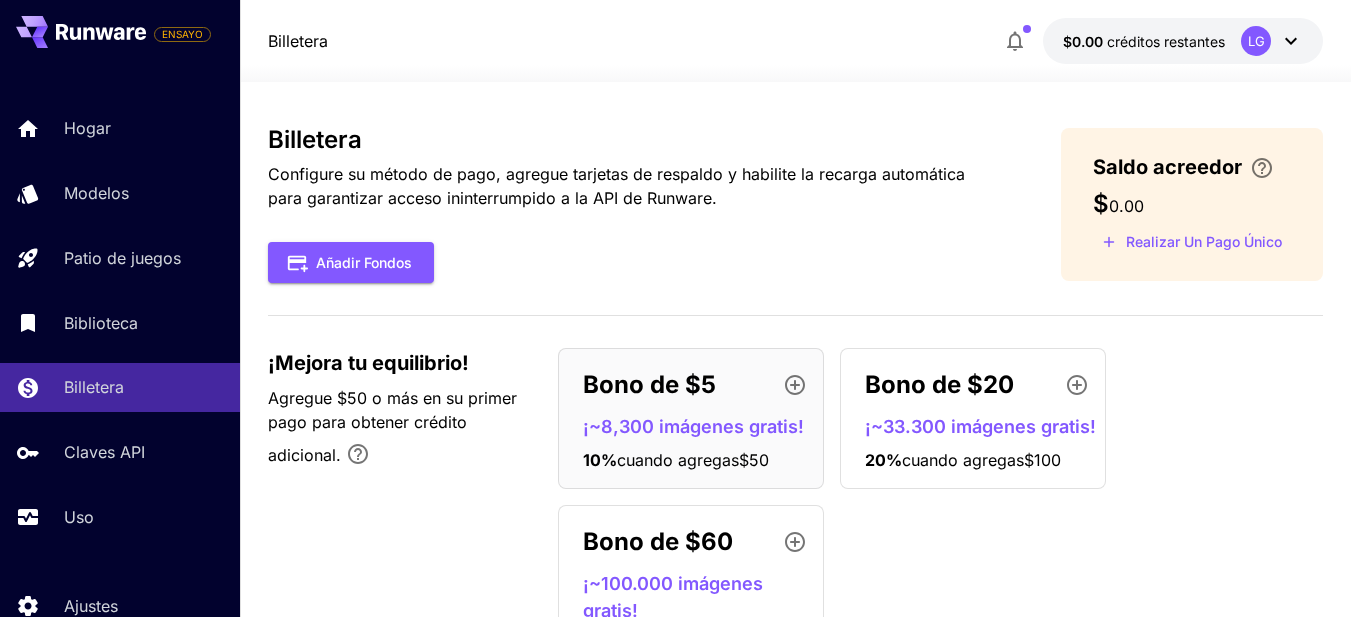 click 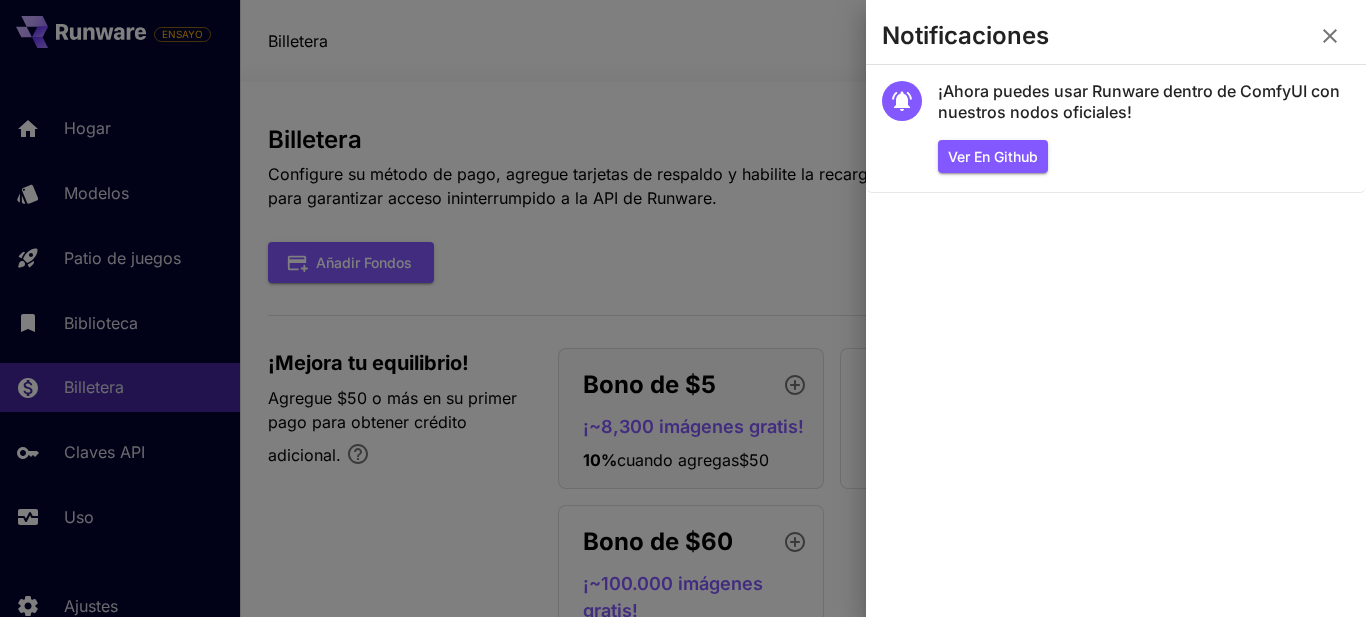 click at bounding box center [683, 308] 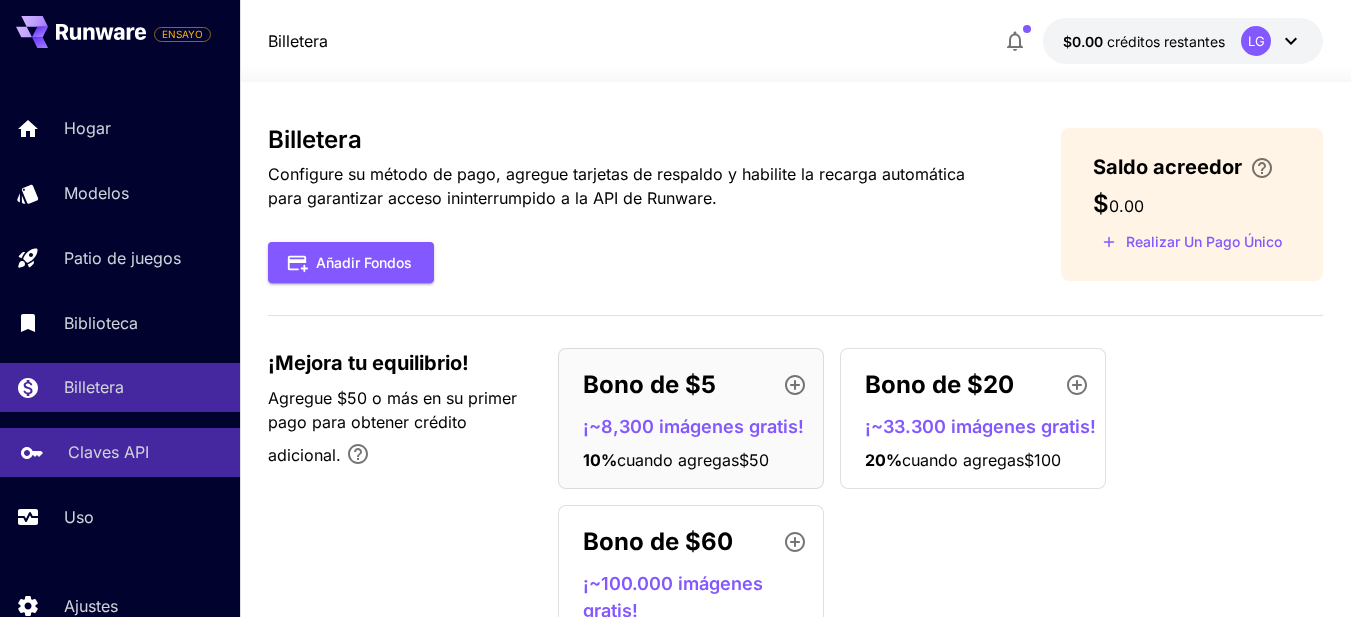 click on "Claves API" at bounding box center [146, 452] 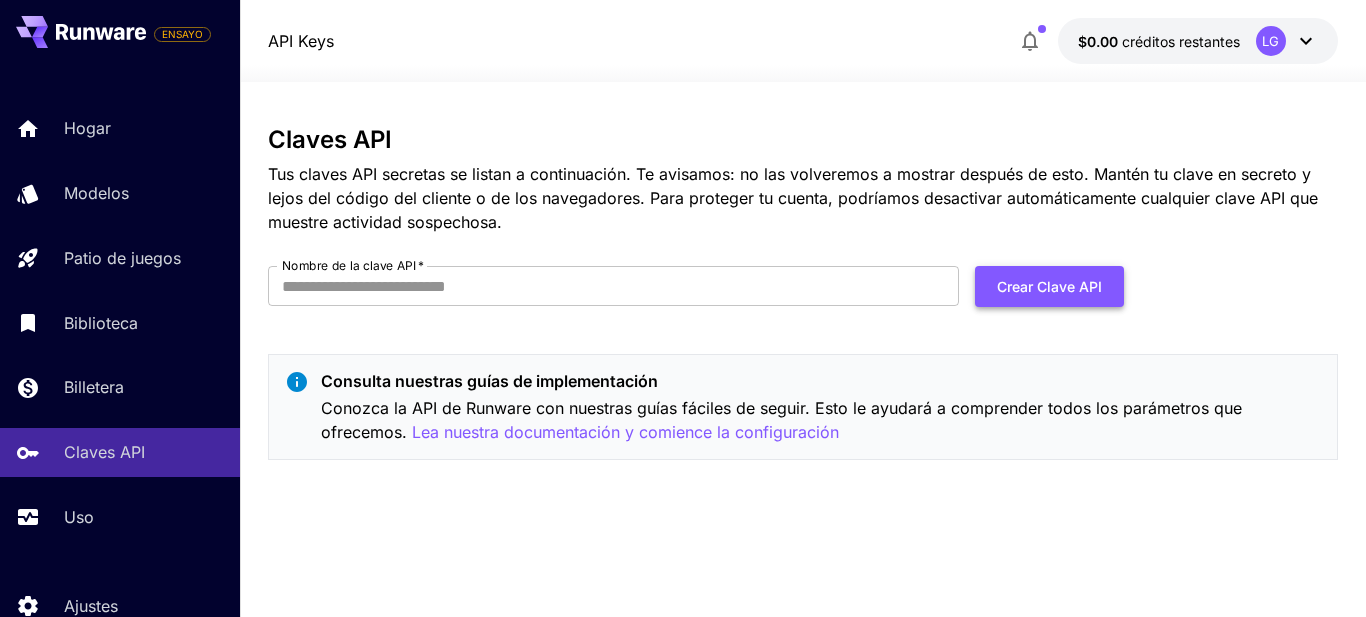 click on "Crear clave API" at bounding box center [1049, 286] 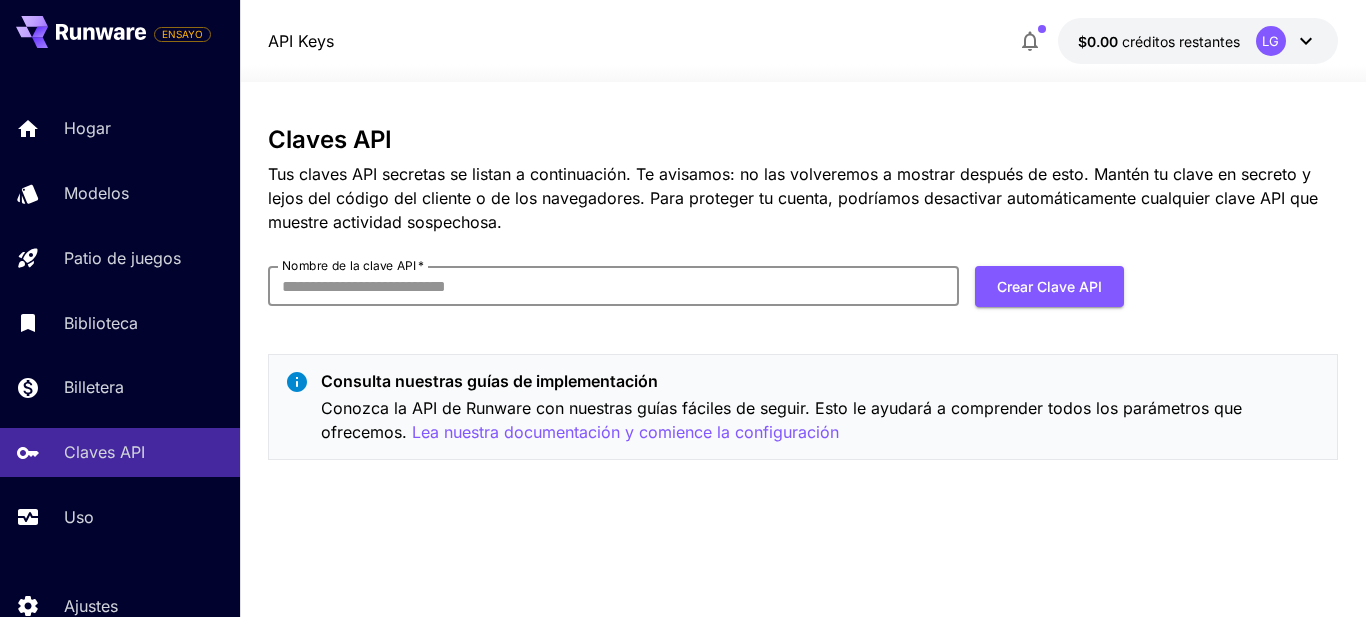 click on "Nombre de la clave API    *" at bounding box center (613, 286) 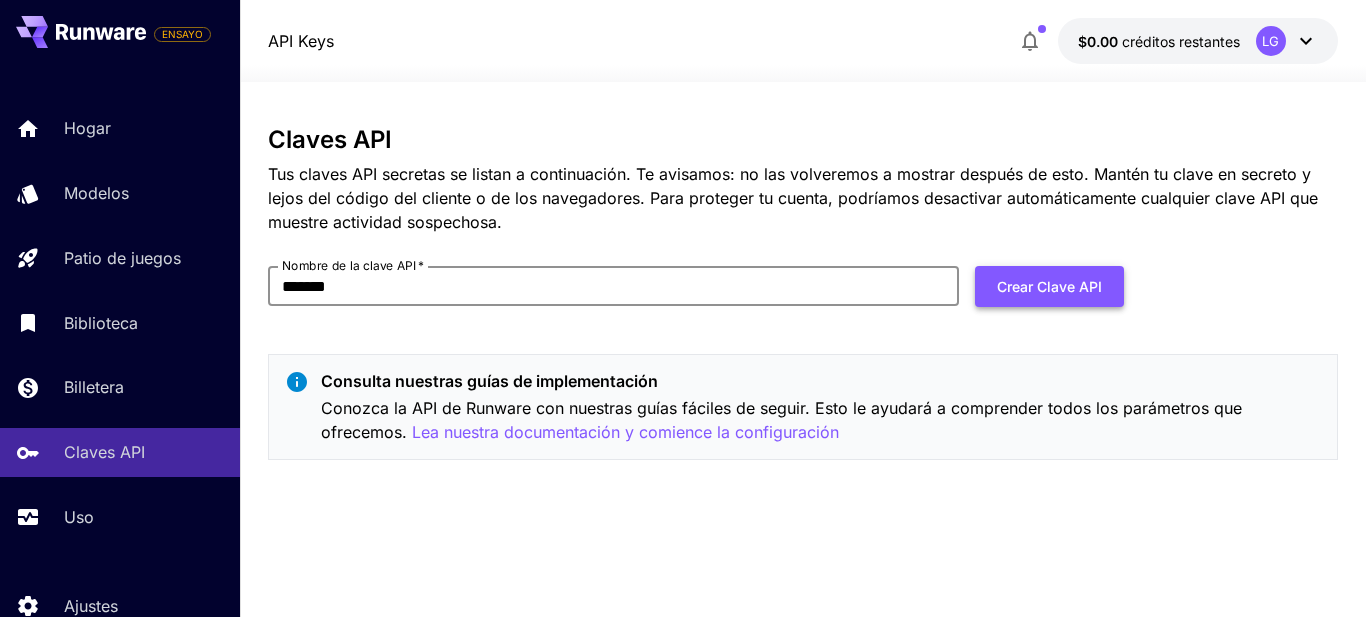 type on "*******" 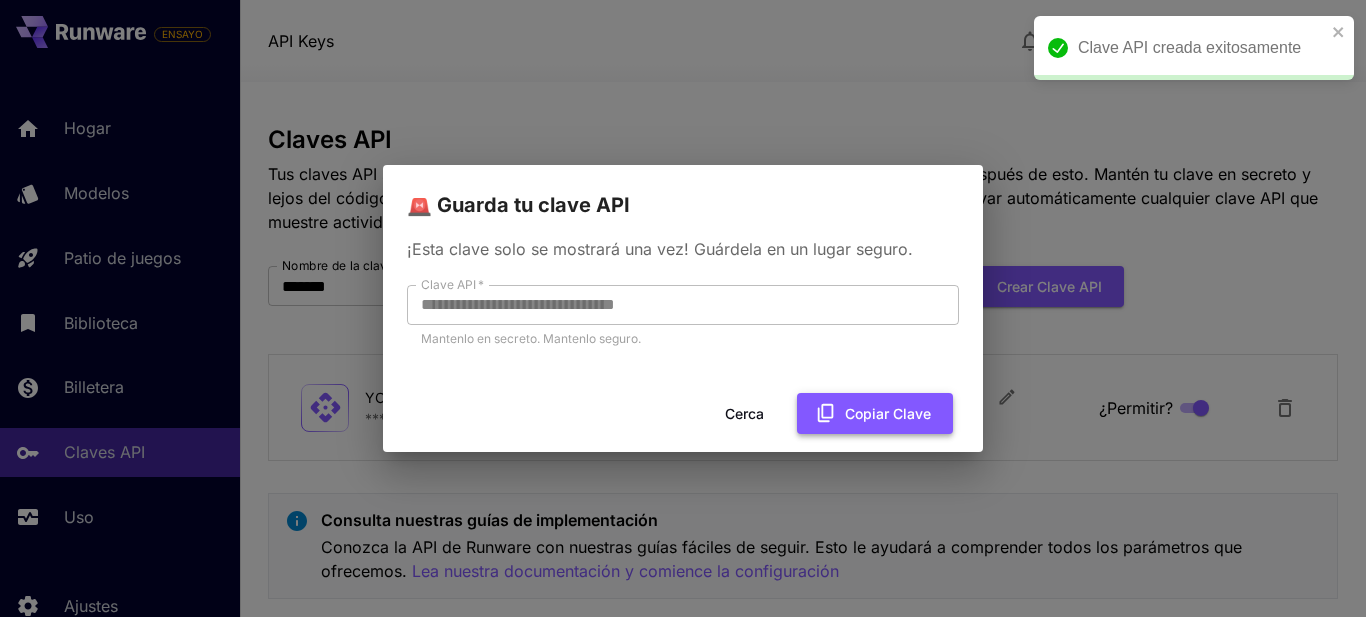 click on "Copiar clave" at bounding box center [875, 413] 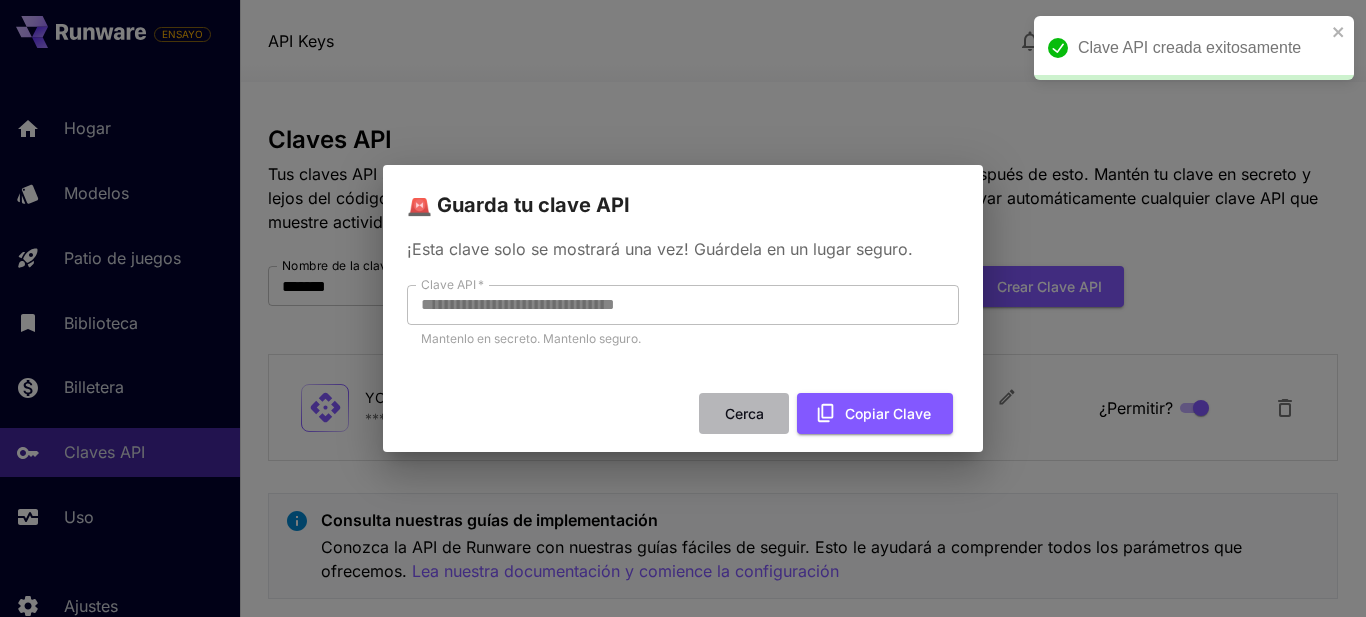 click on "Cerca" at bounding box center [744, 413] 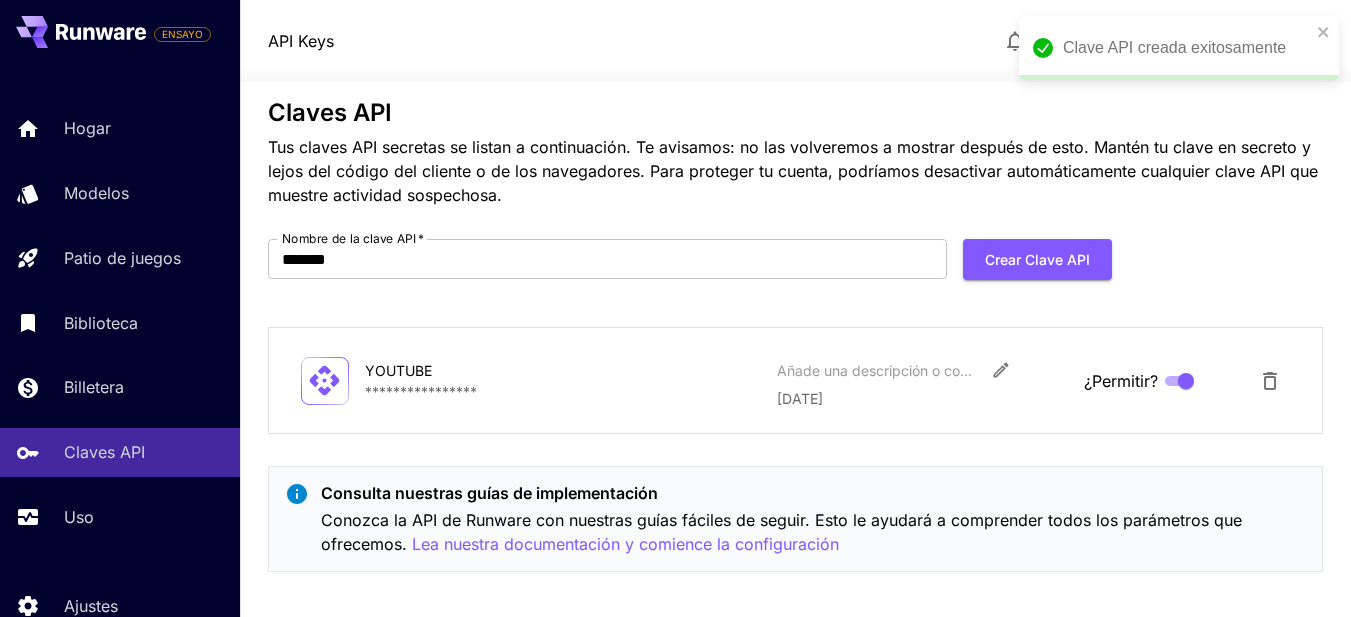 scroll, scrollTop: 42, scrollLeft: 0, axis: vertical 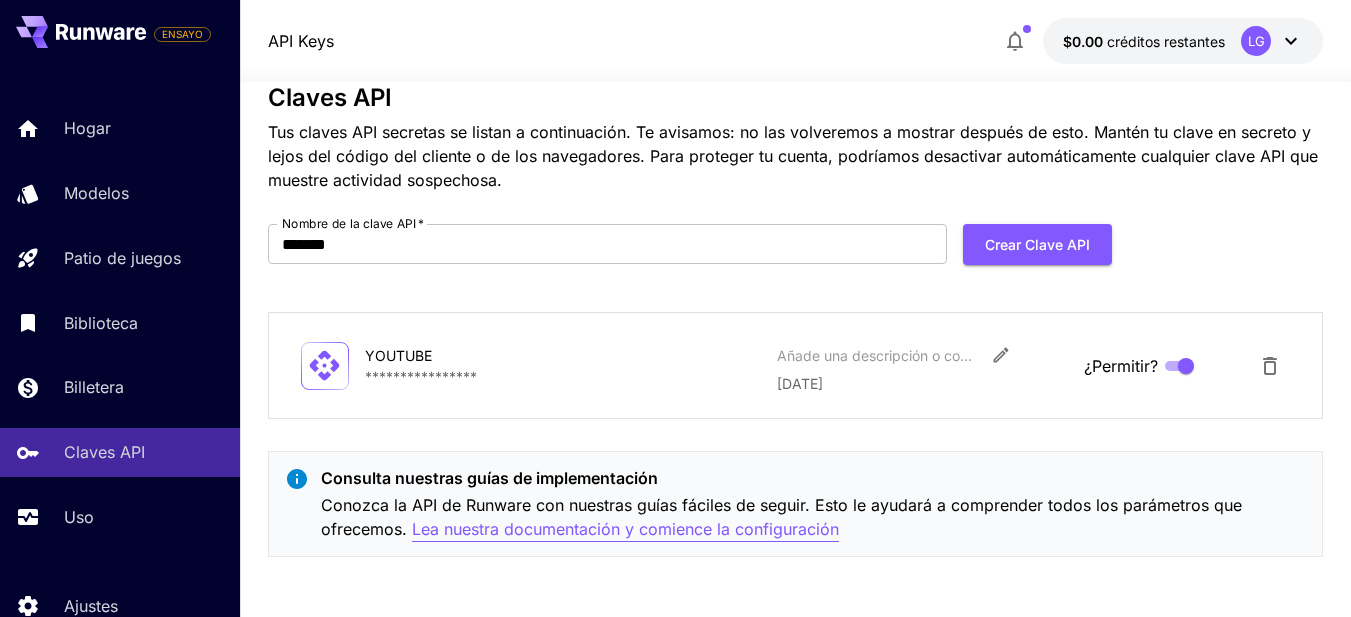 click on "Lea nuestra documentación y comience la configuración" at bounding box center [625, 529] 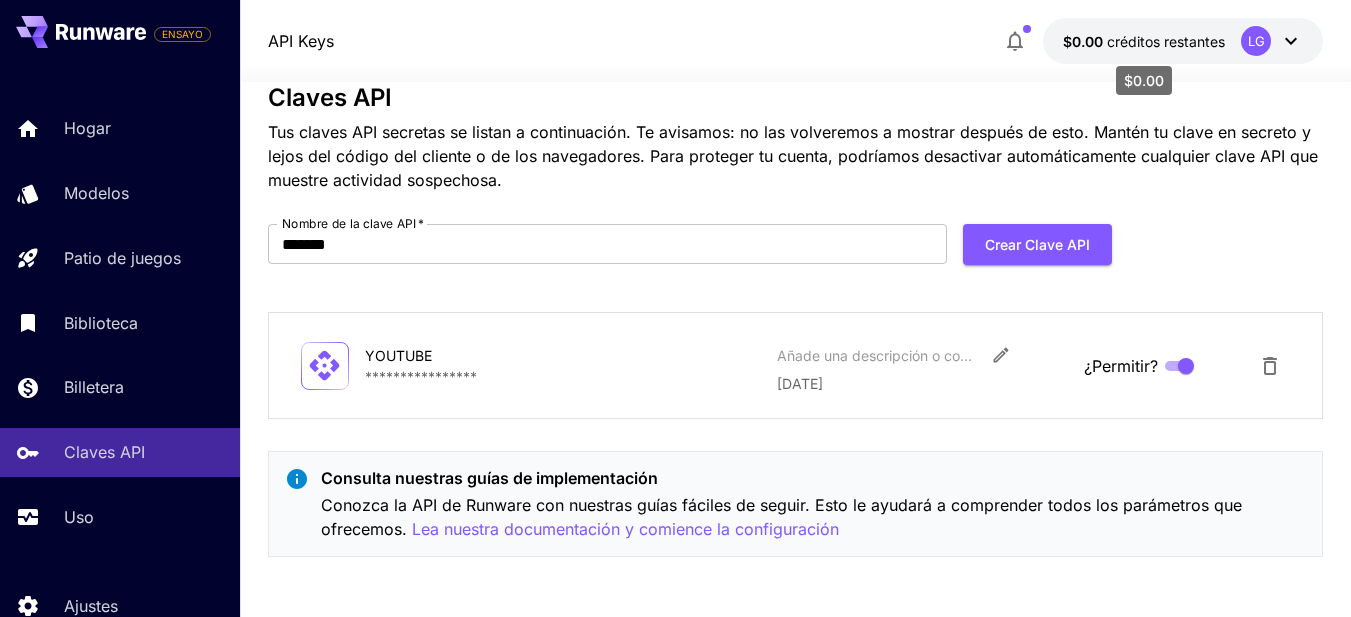 click on "$0.00" at bounding box center [1083, 41] 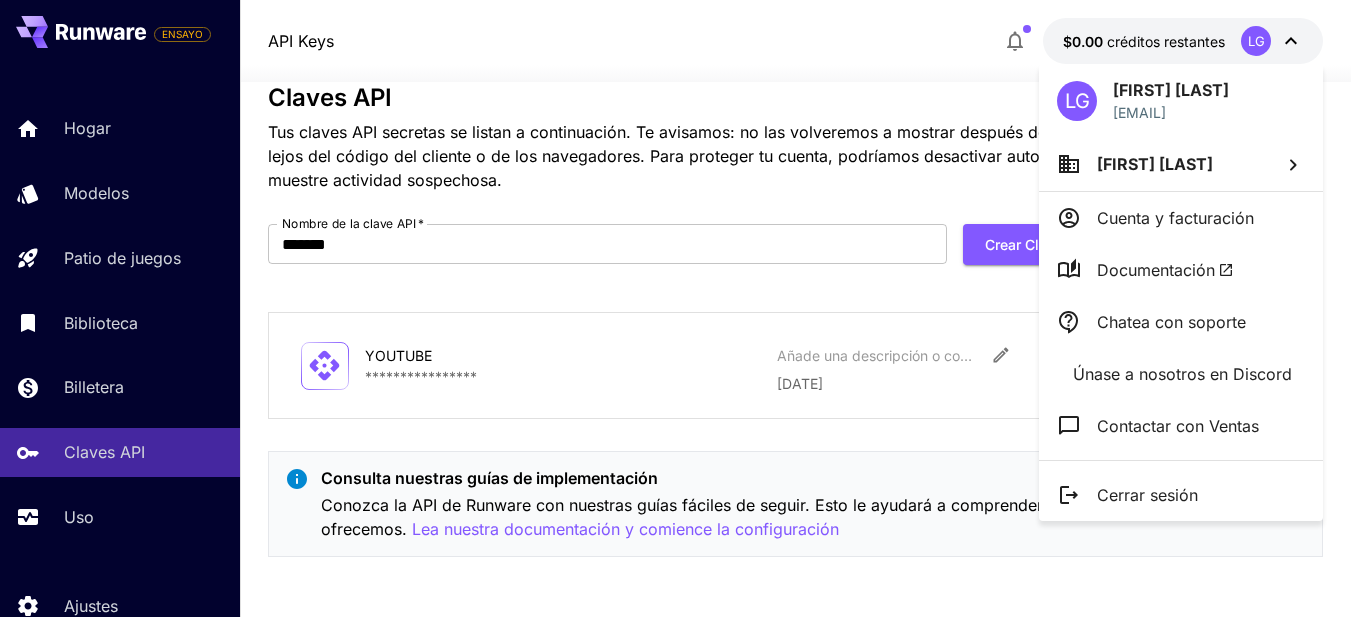 click on "Cuenta y facturación" at bounding box center (1175, 218) 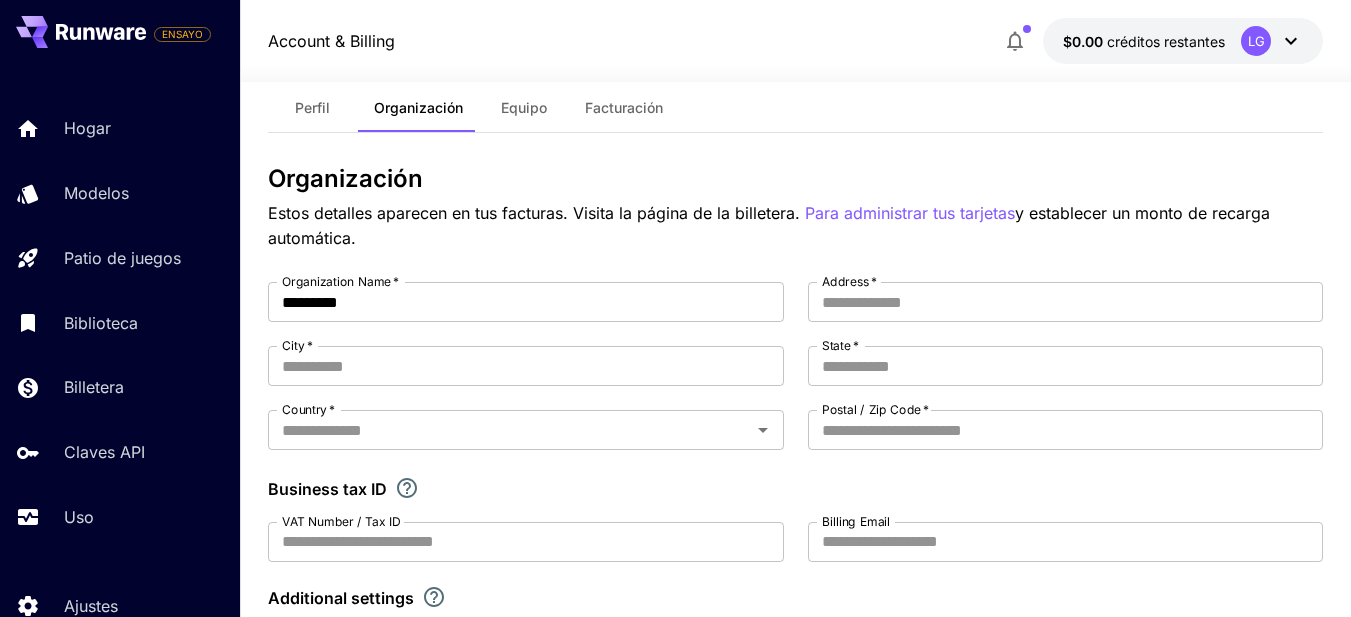 type on "**********" 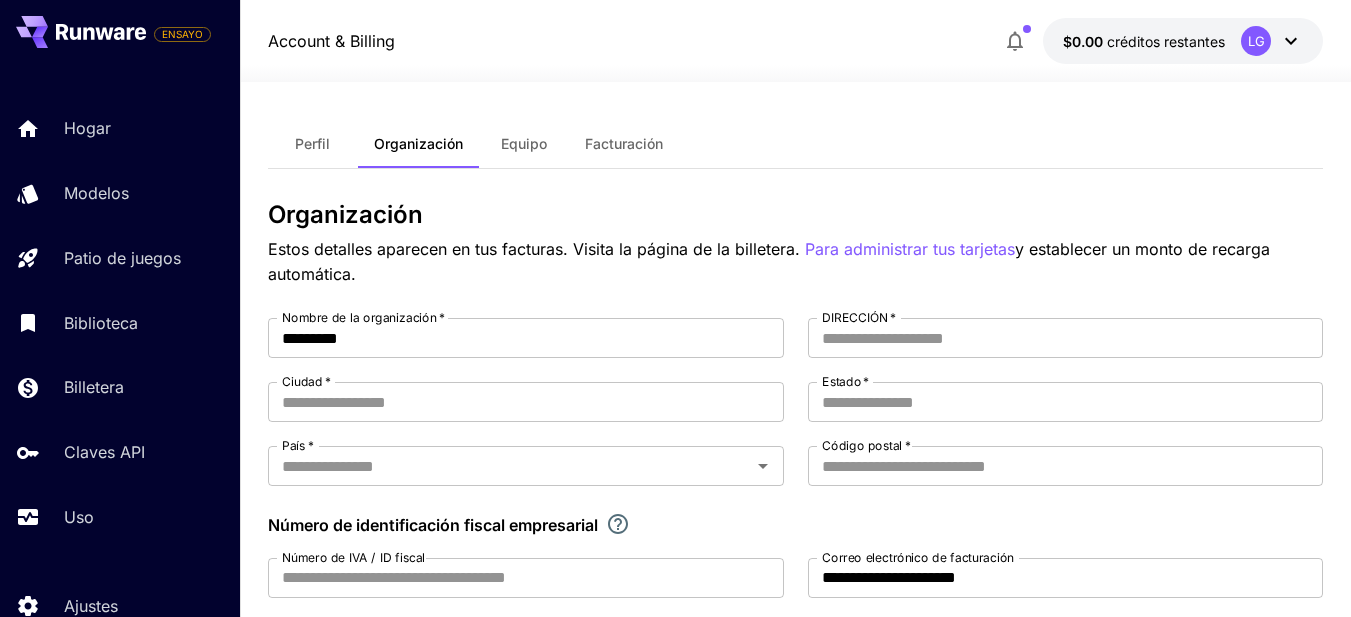 scroll, scrollTop: 0, scrollLeft: 0, axis: both 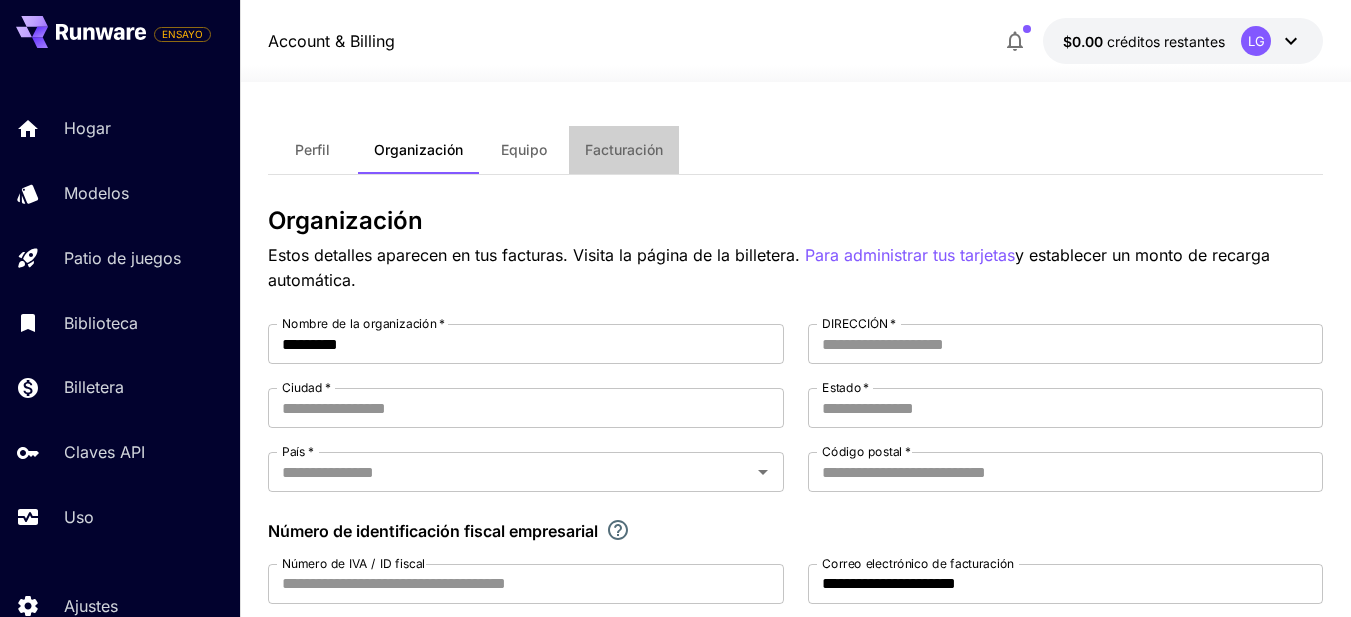 click on "Facturación" at bounding box center [624, 150] 